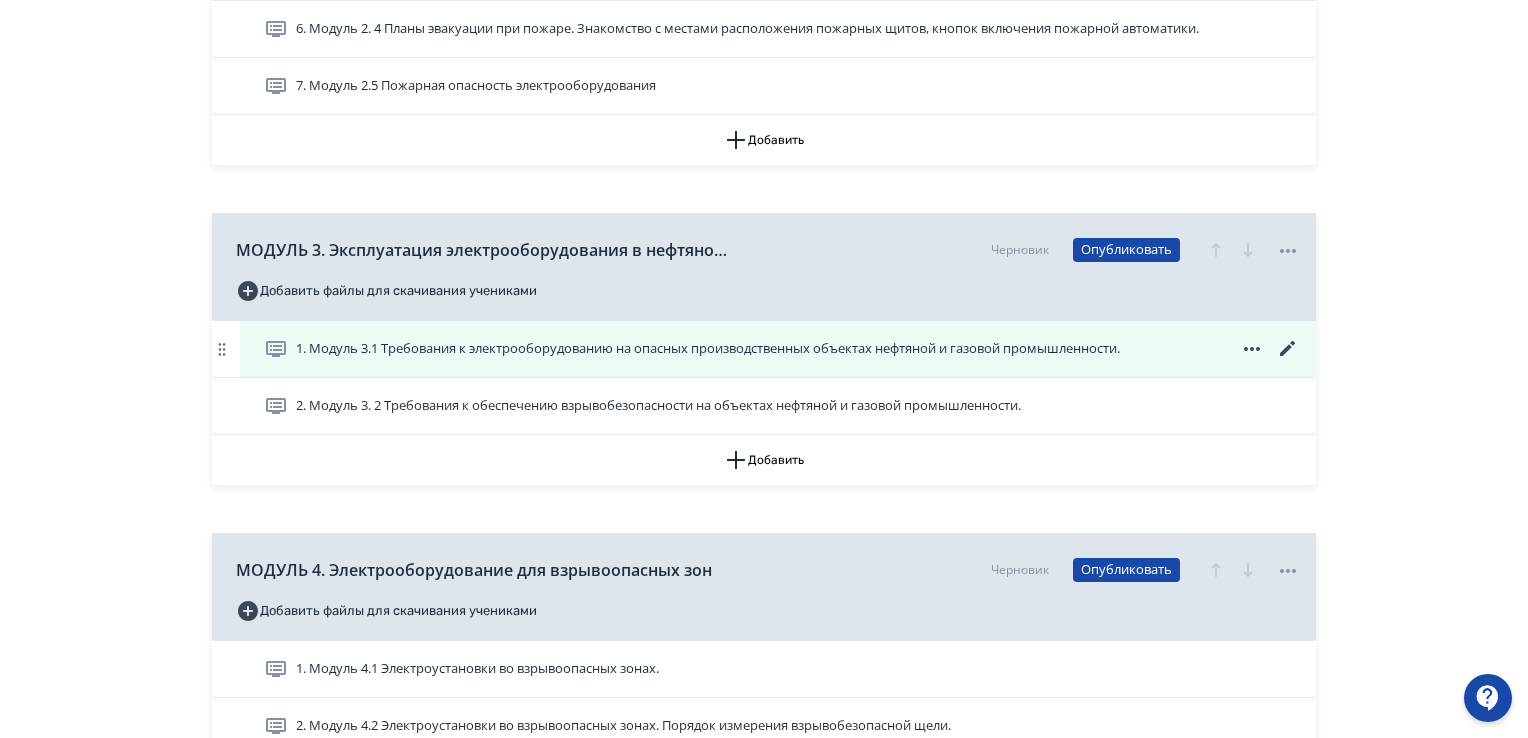 scroll, scrollTop: 4800, scrollLeft: 0, axis: vertical 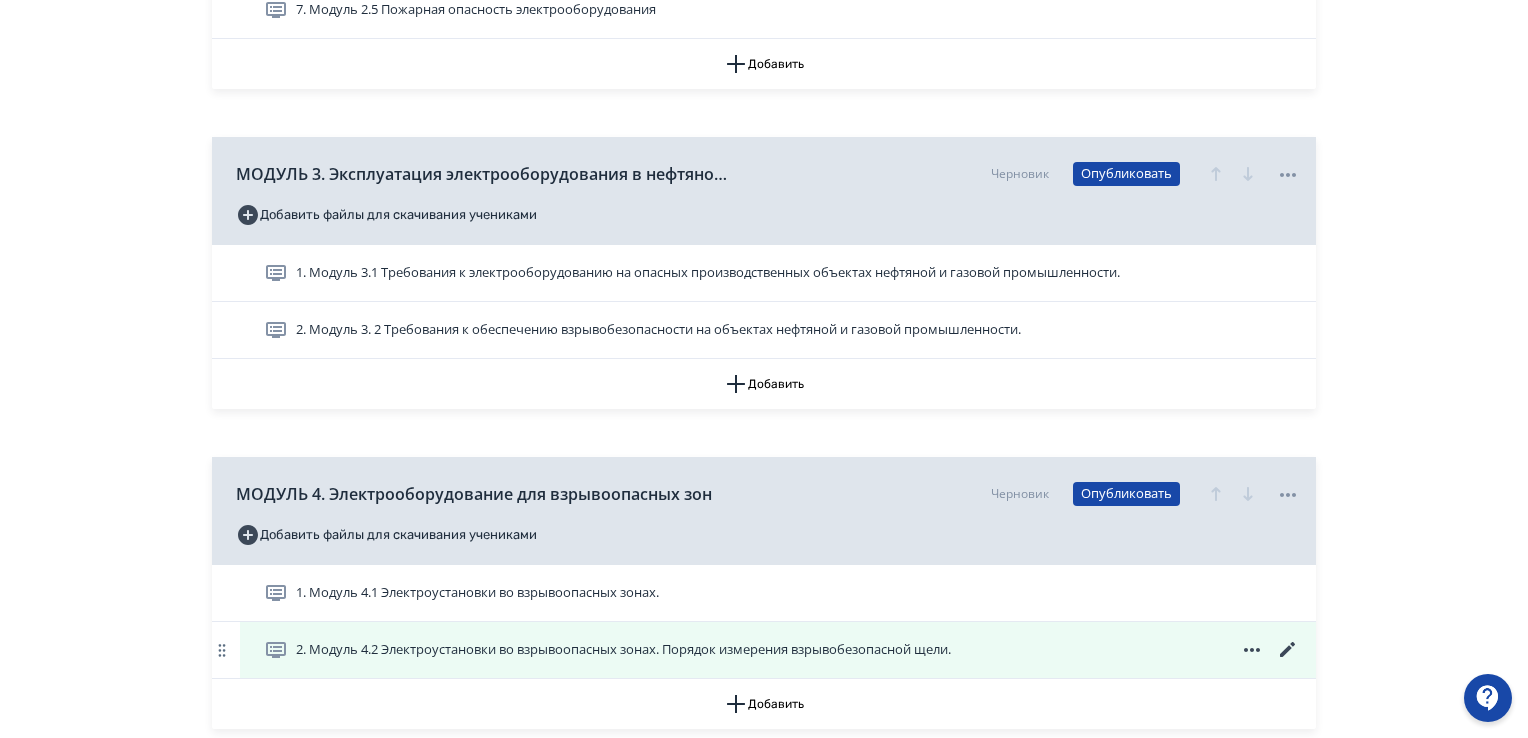 click 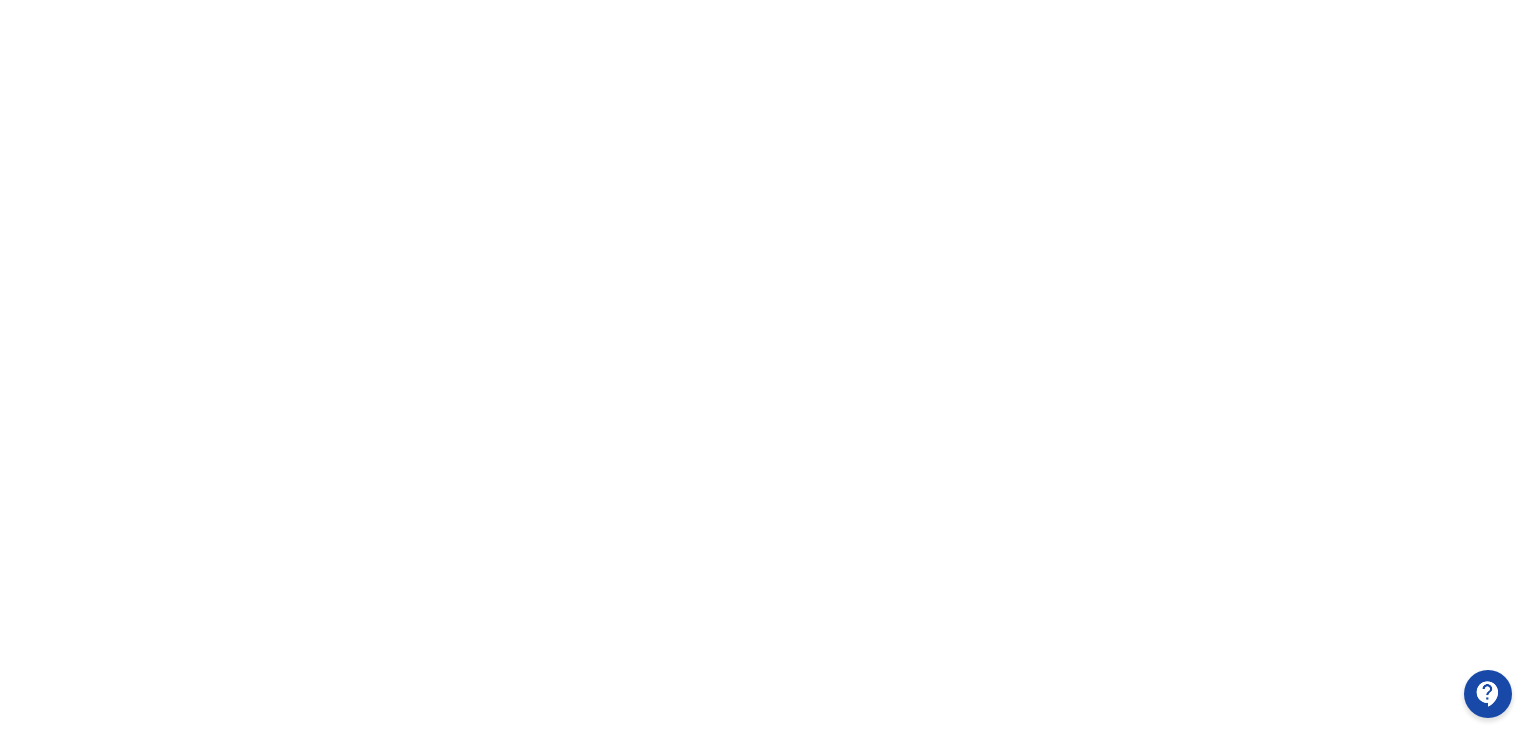 scroll, scrollTop: 0, scrollLeft: 0, axis: both 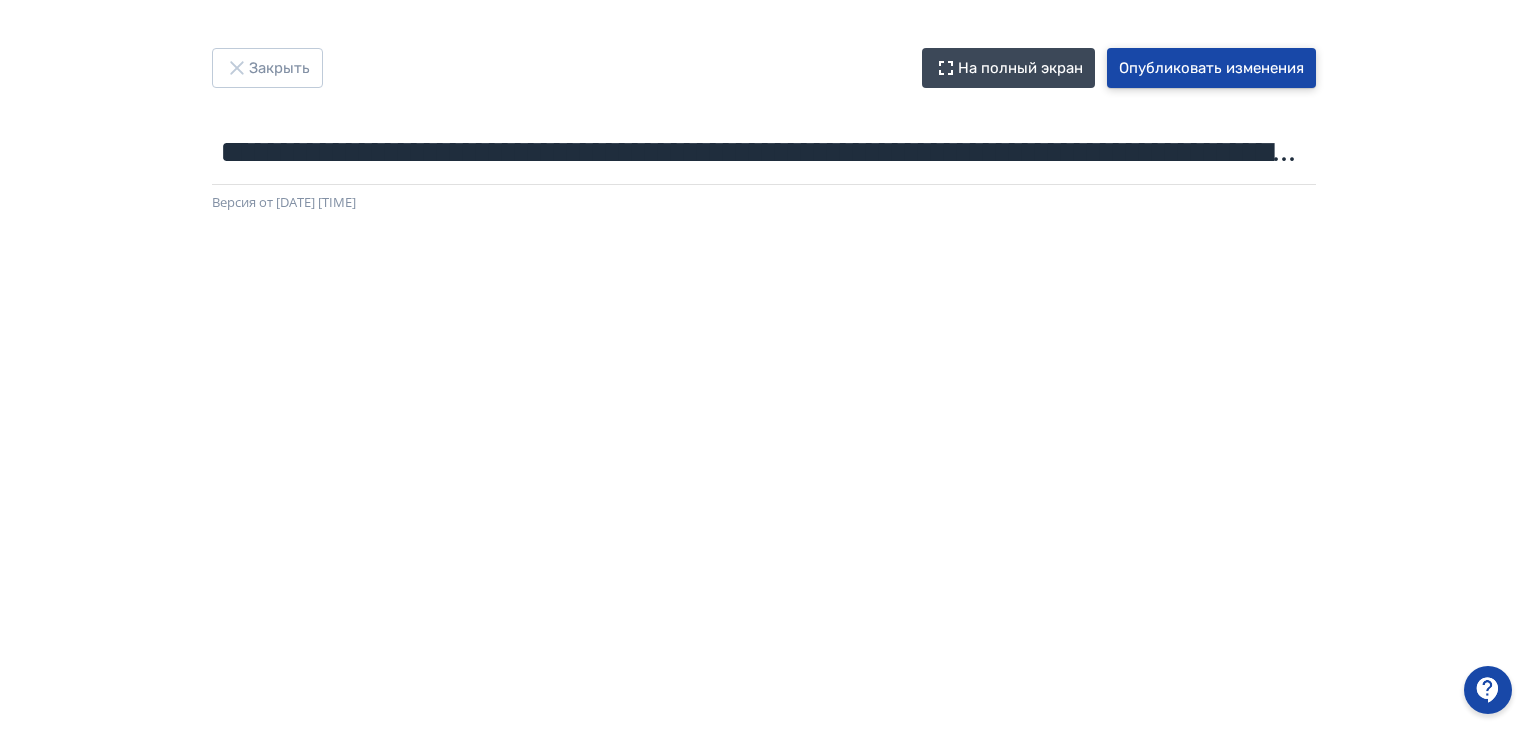 click on "Опубликовать изменения" at bounding box center (1211, 68) 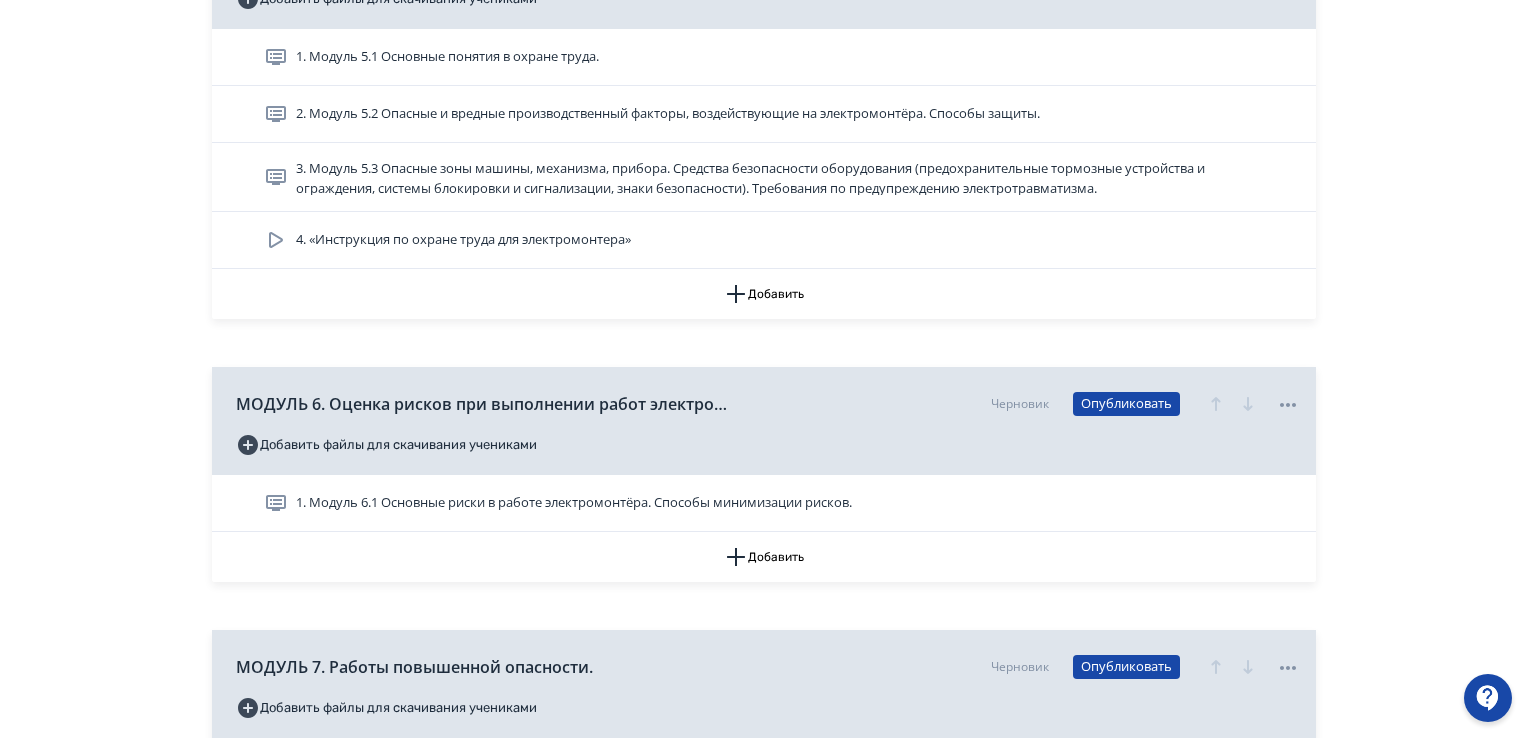 scroll, scrollTop: 5600, scrollLeft: 0, axis: vertical 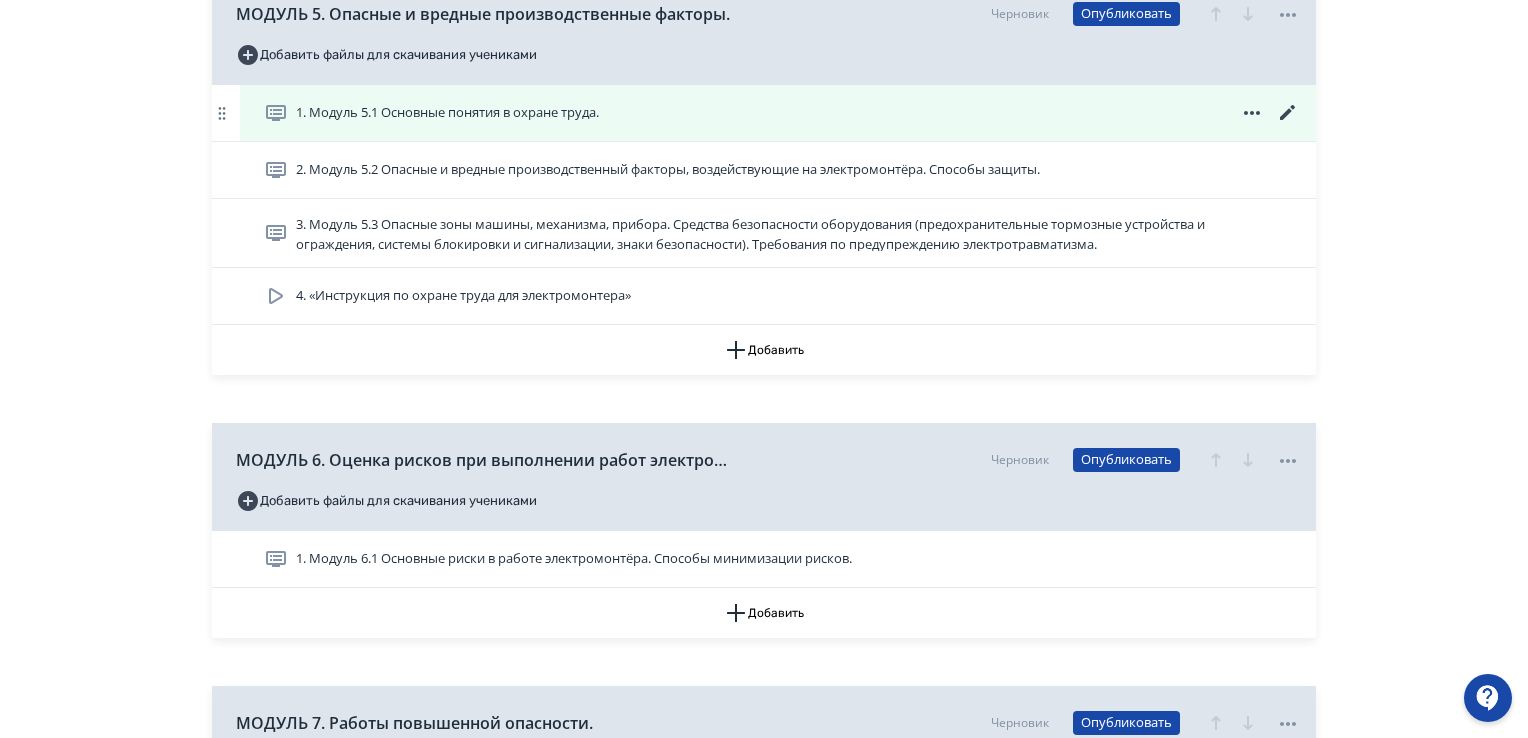 click 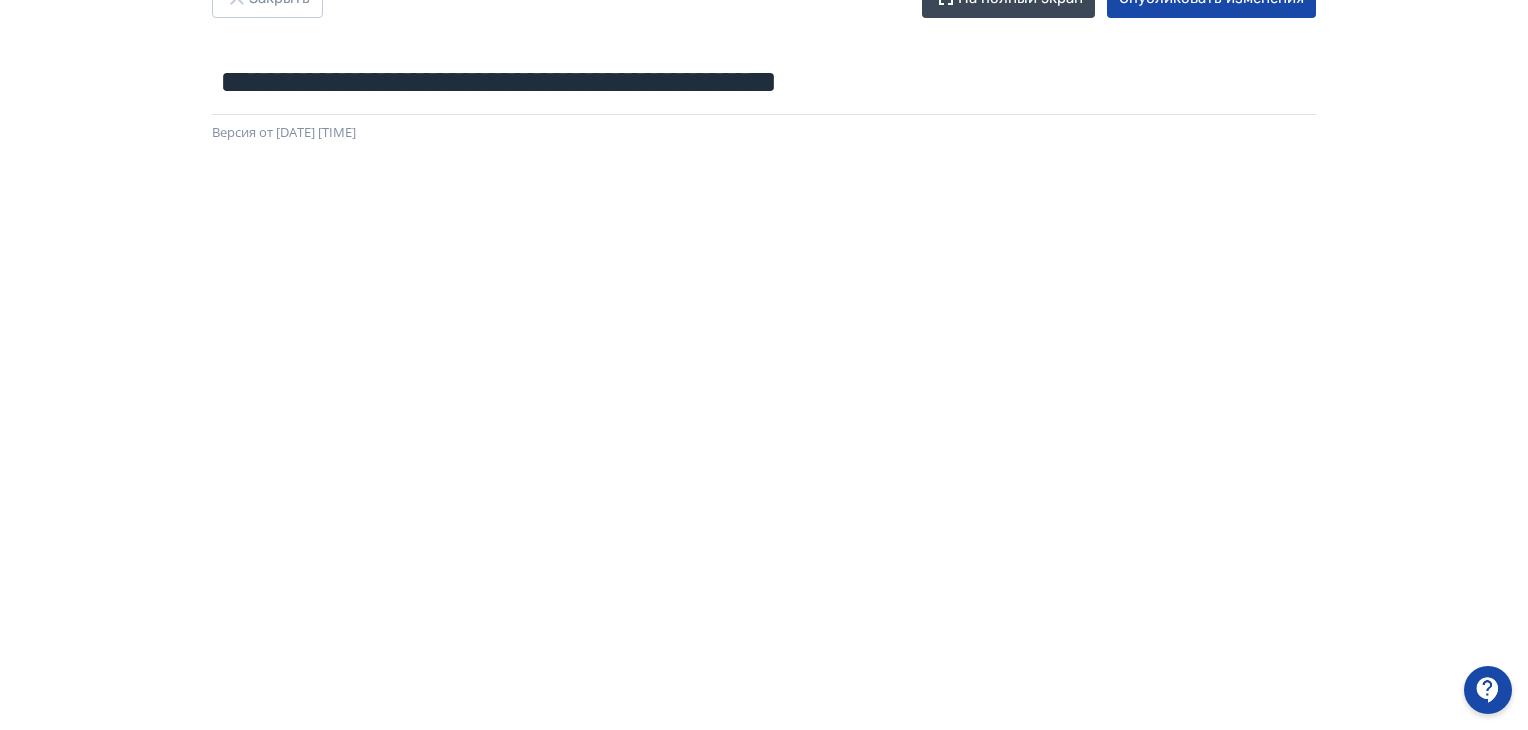 scroll, scrollTop: 0, scrollLeft: 0, axis: both 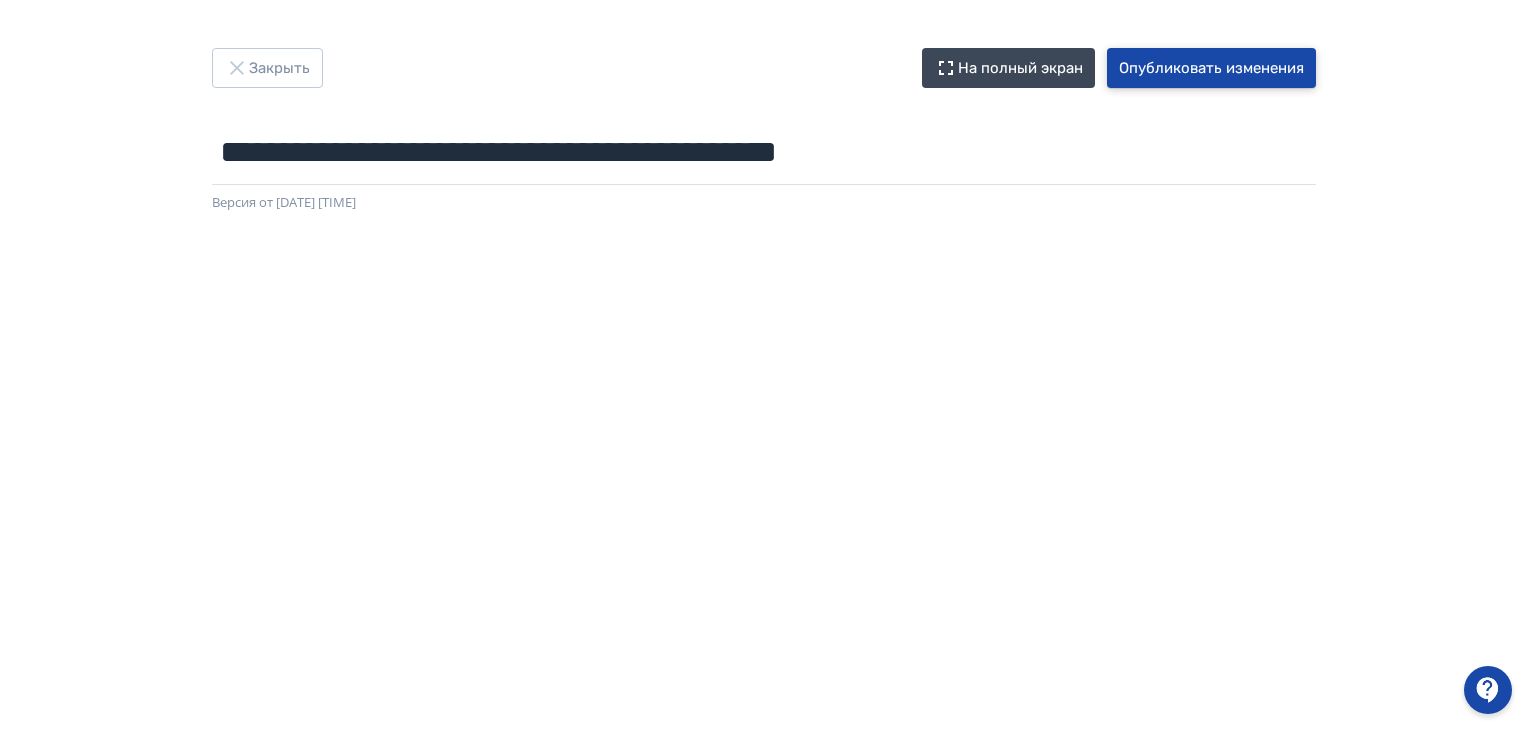 click on "Опубликовать изменения" at bounding box center [1211, 68] 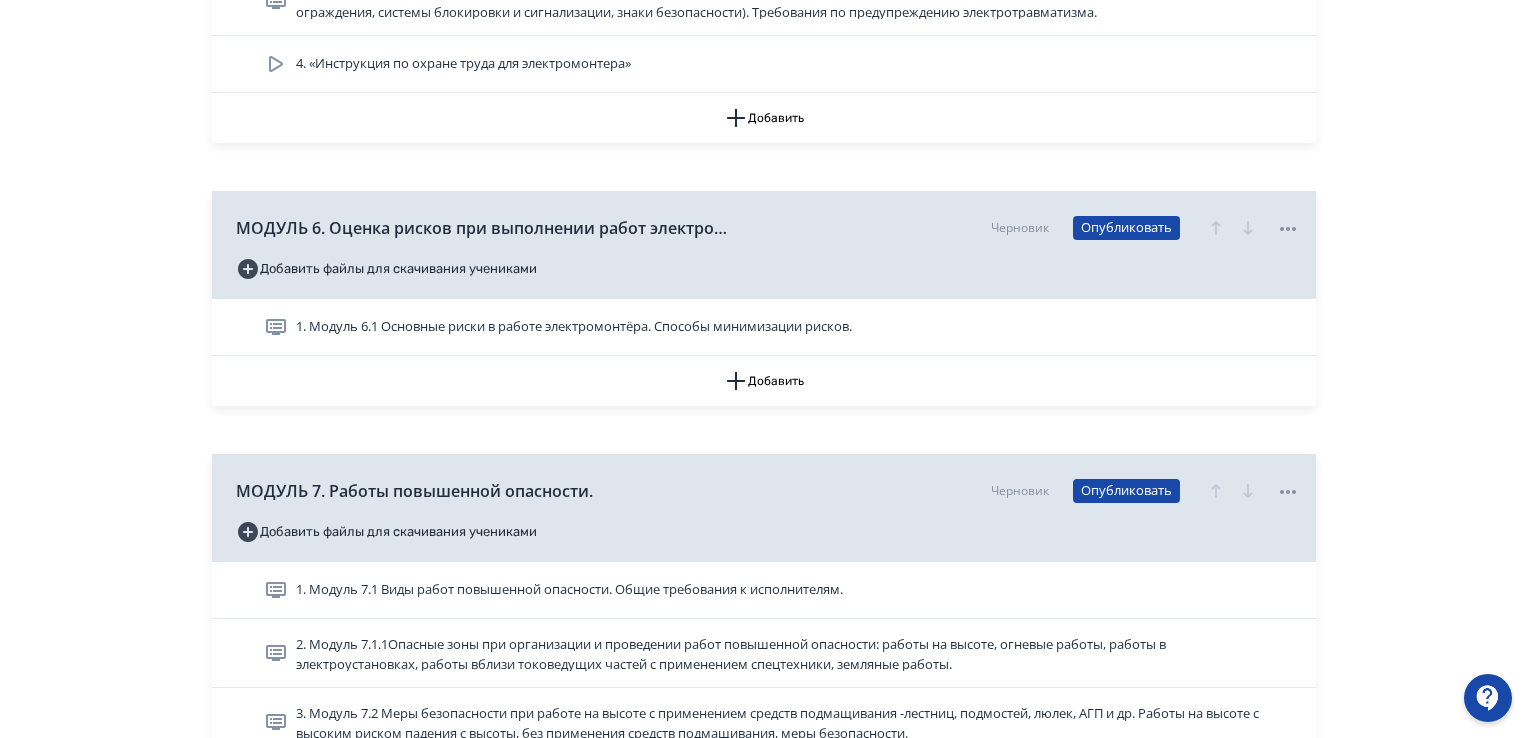 scroll, scrollTop: 5700, scrollLeft: 0, axis: vertical 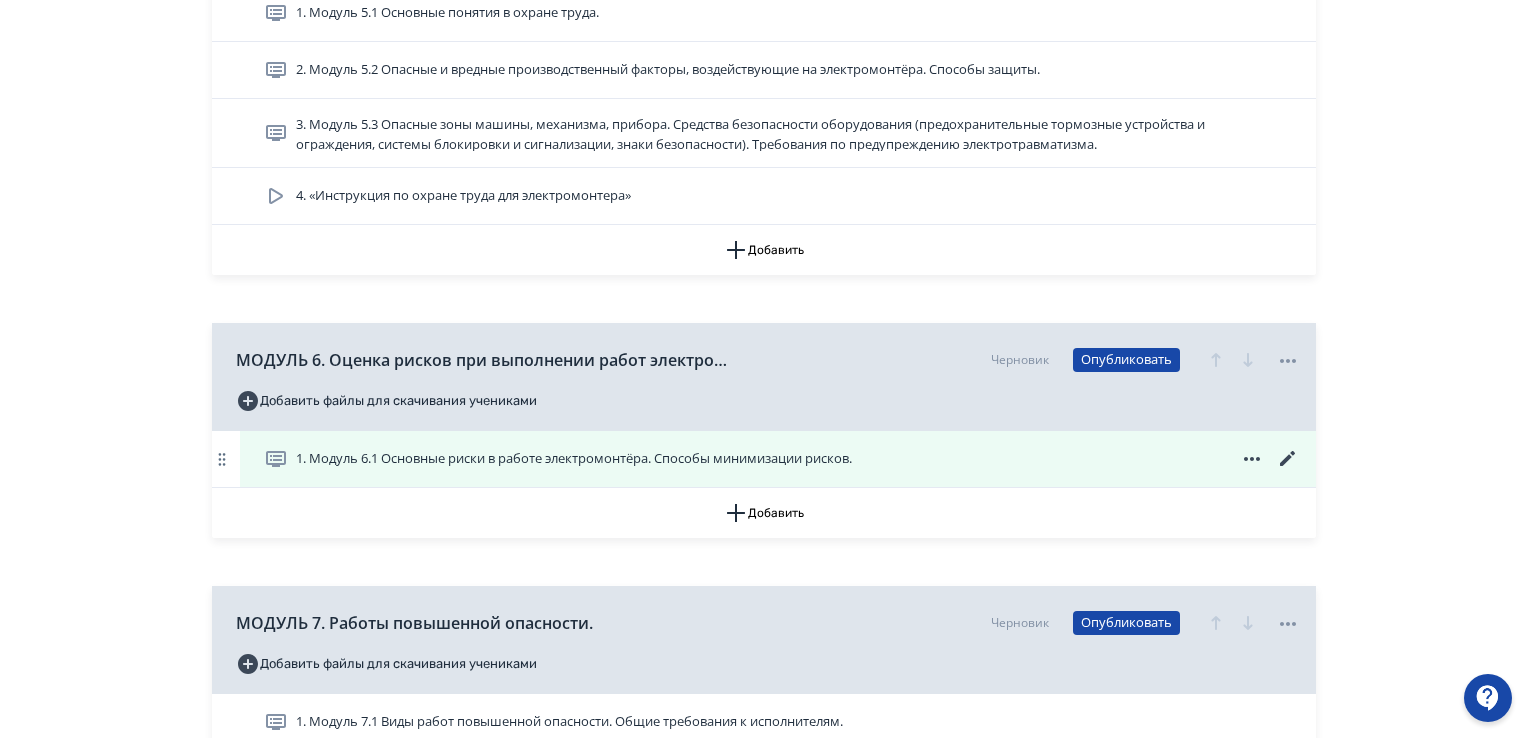 click 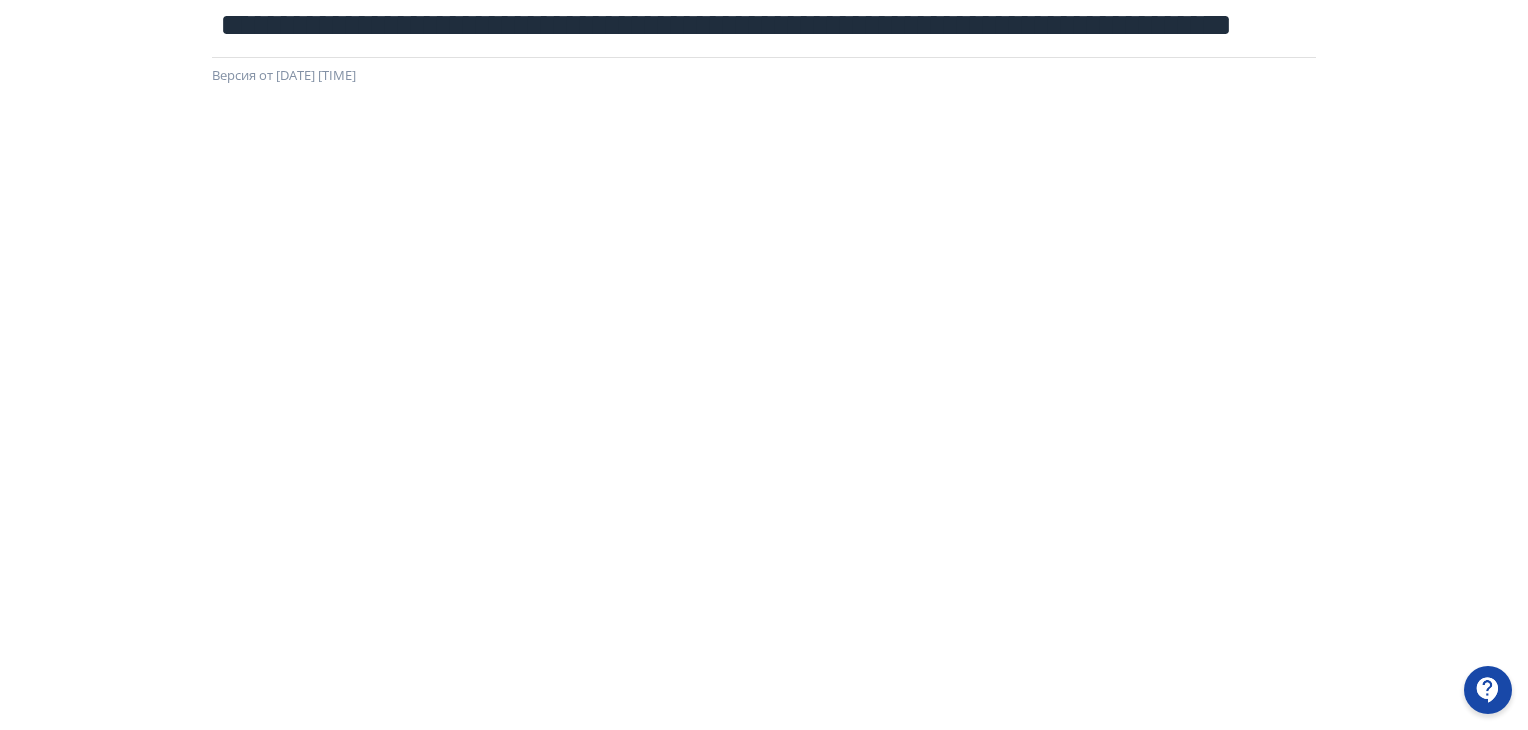 scroll, scrollTop: 0, scrollLeft: 0, axis: both 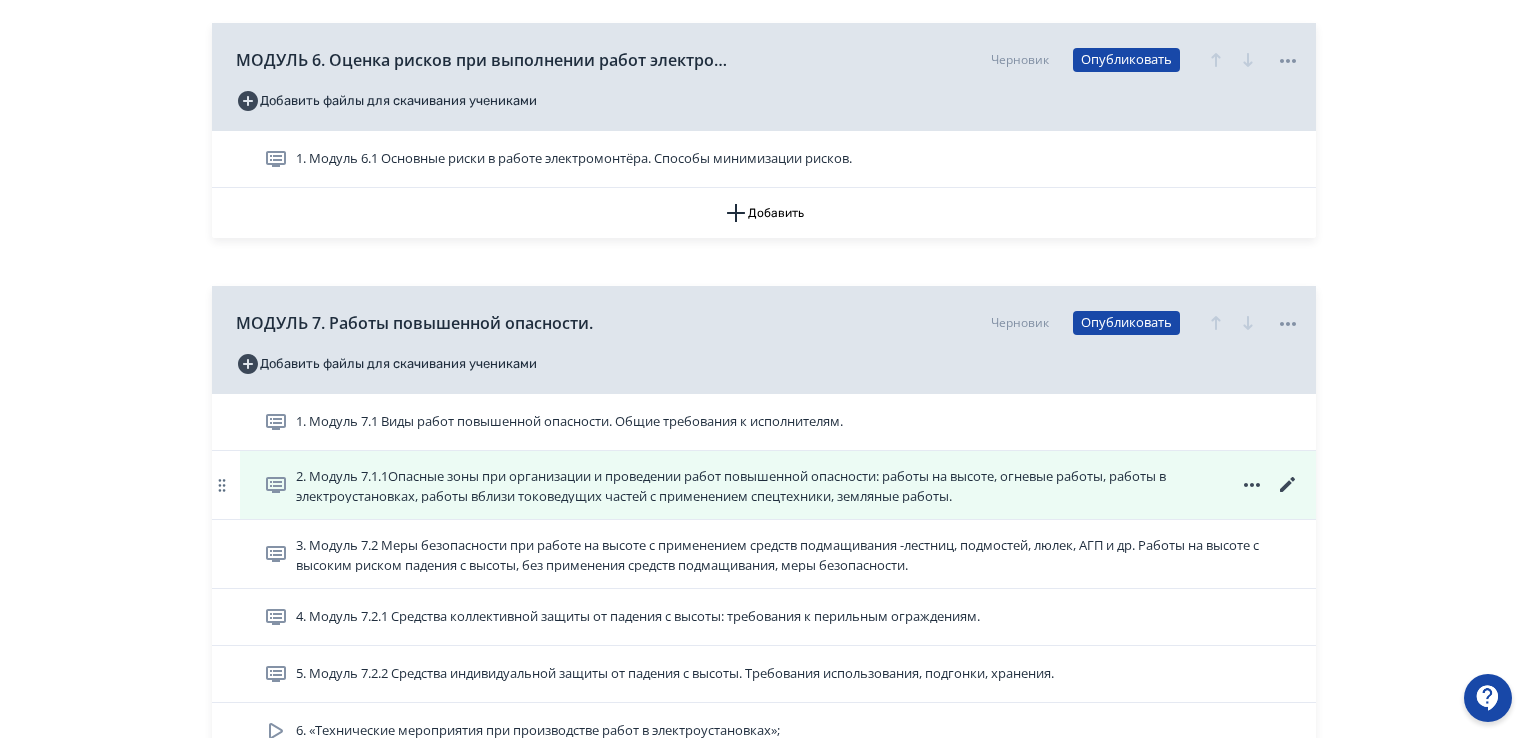 drag, startPoint x: 1285, startPoint y: 425, endPoint x: 1254, endPoint y: 453, distance: 41.773197 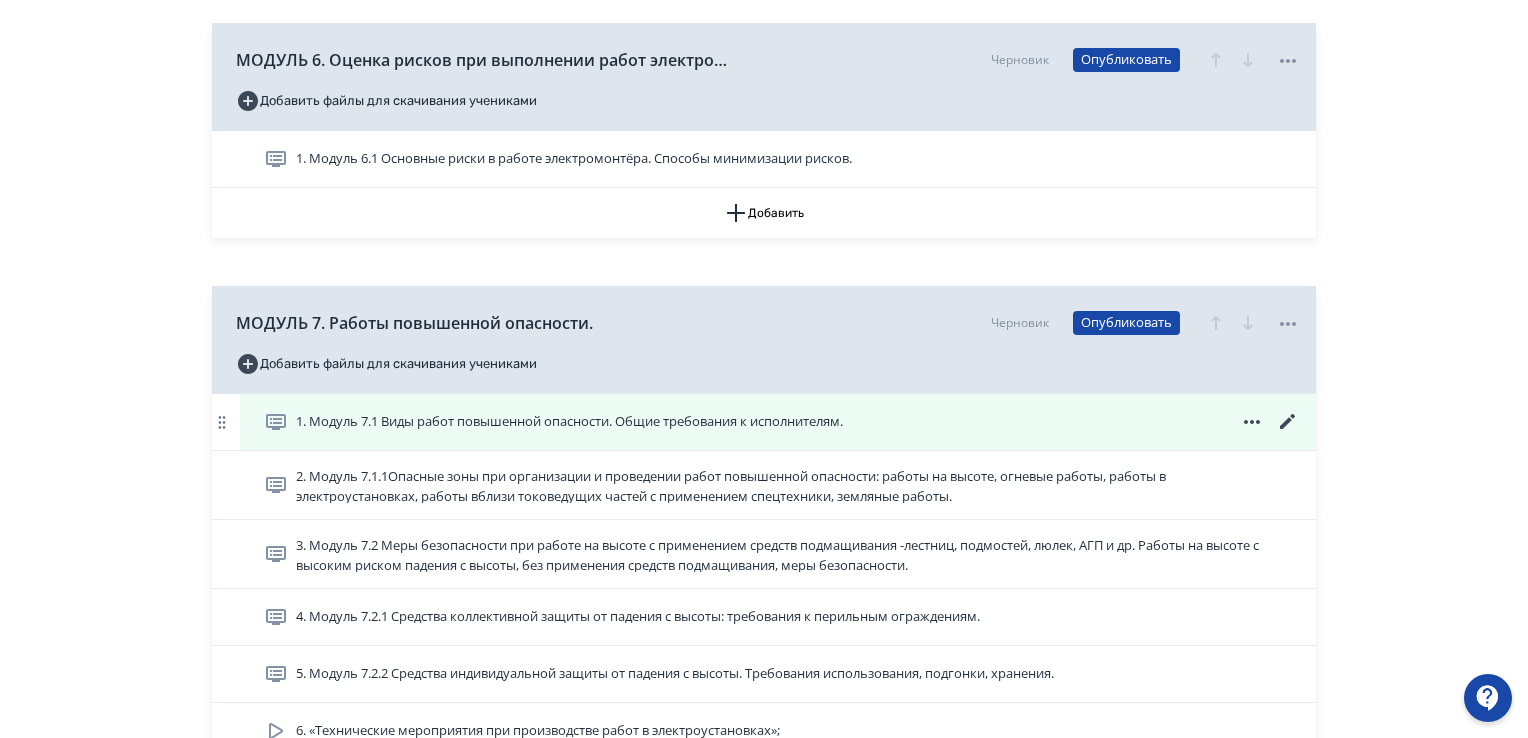 click 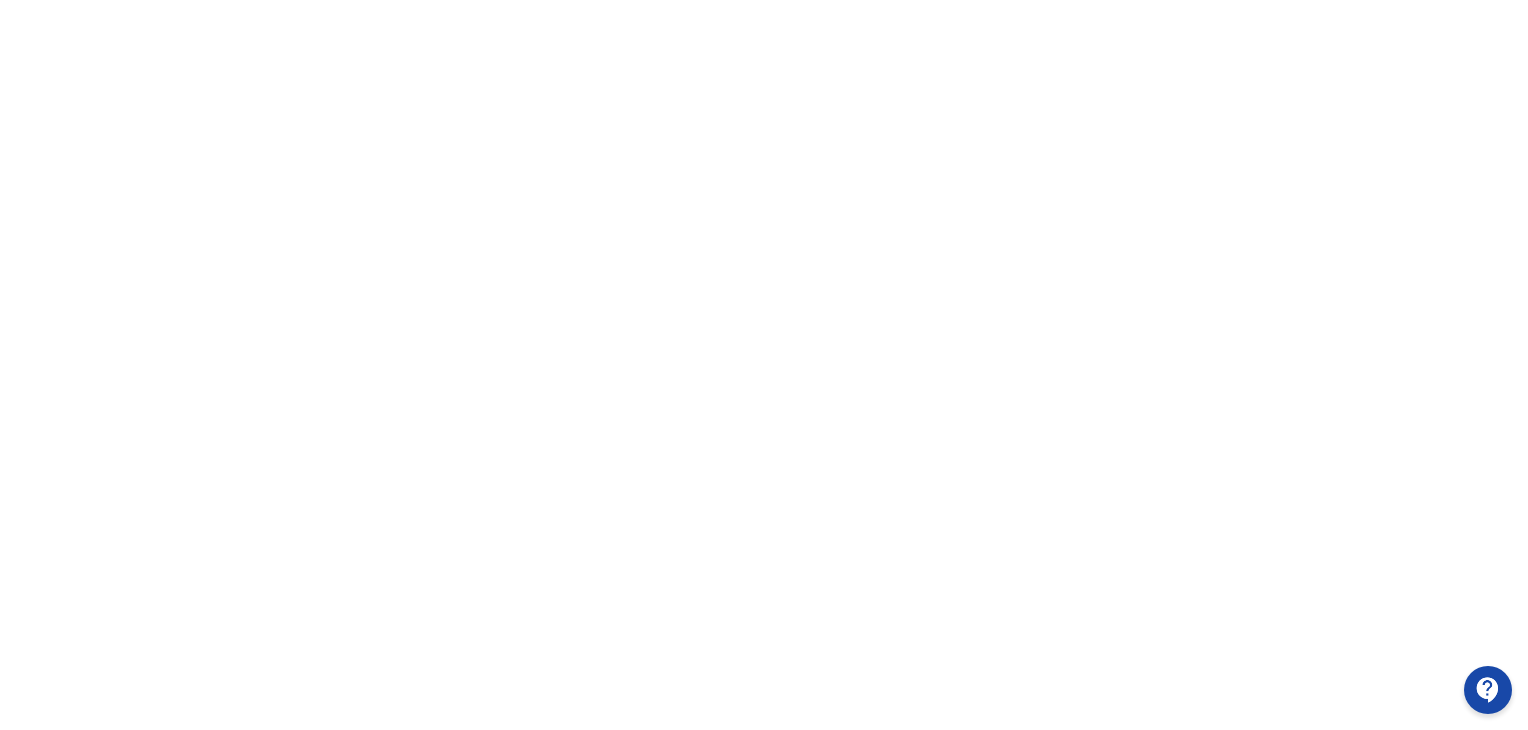 scroll, scrollTop: 422, scrollLeft: 0, axis: vertical 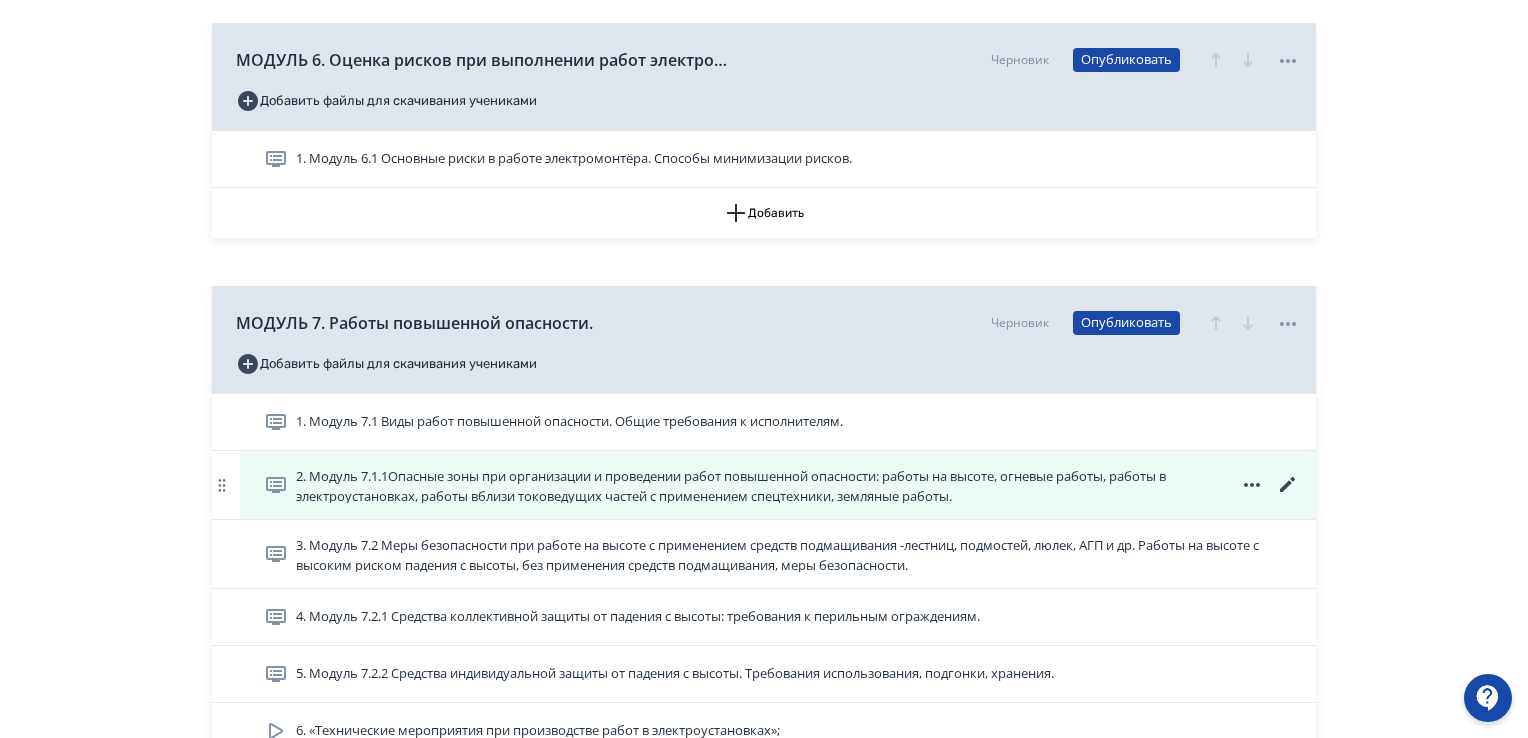 click 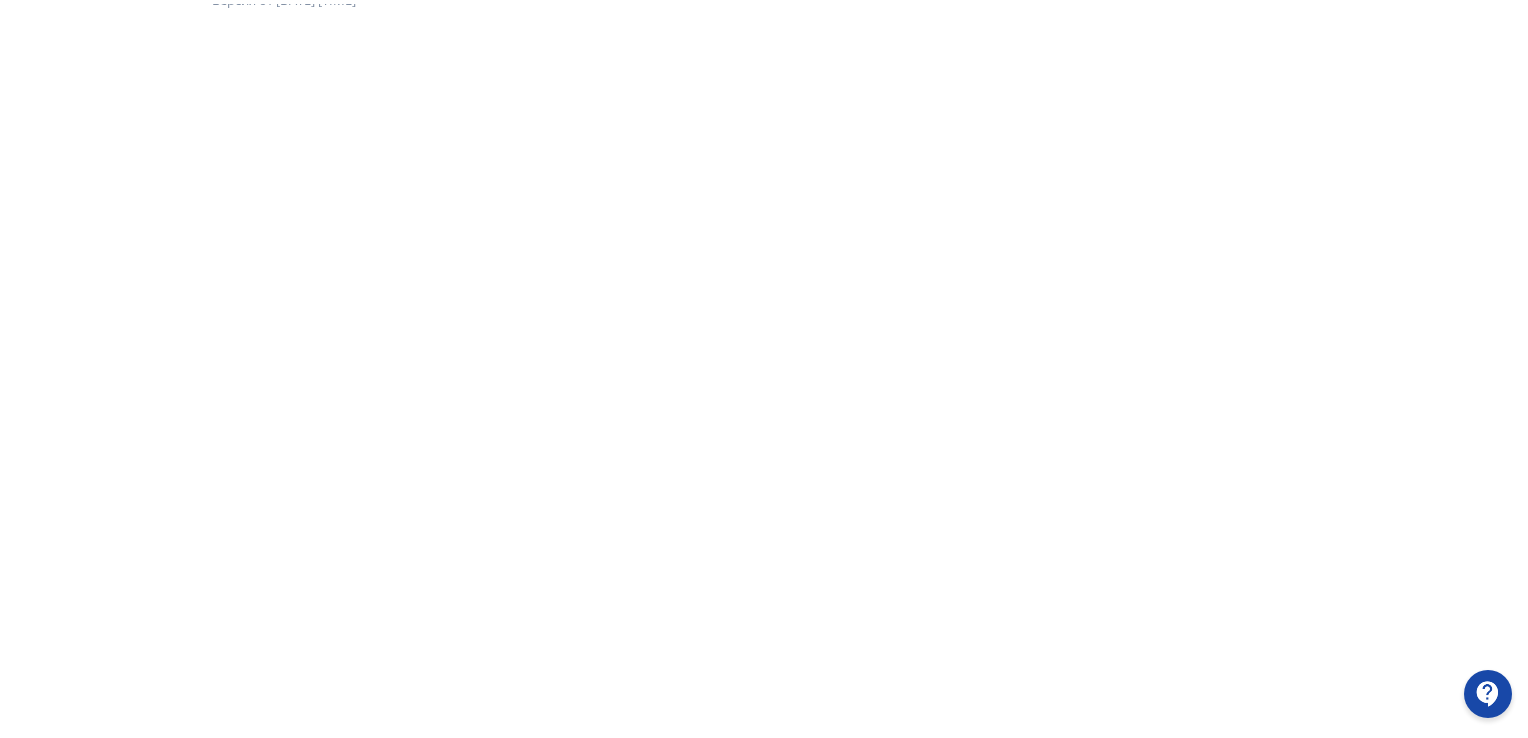 scroll, scrollTop: 0, scrollLeft: 0, axis: both 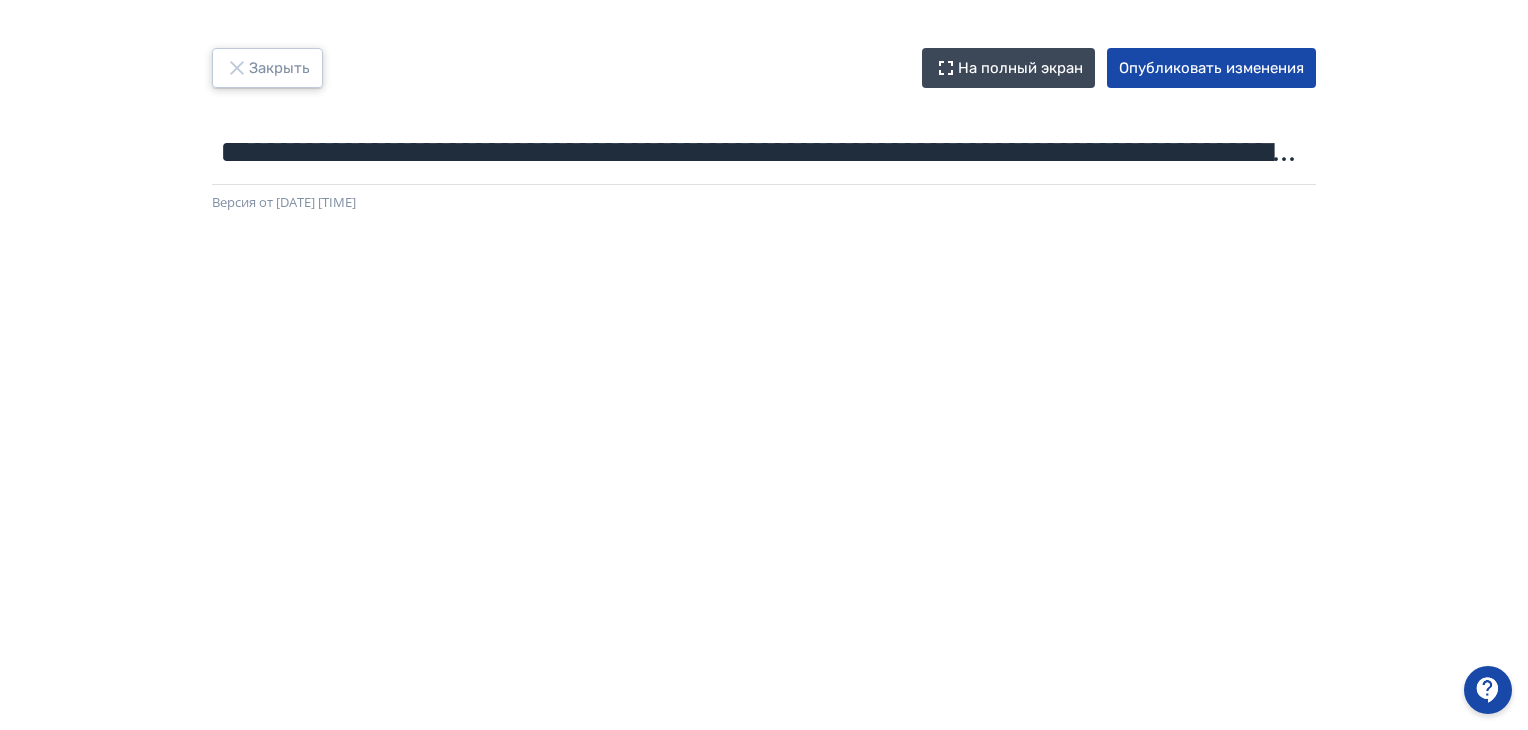click on "Закрыть" at bounding box center [267, 68] 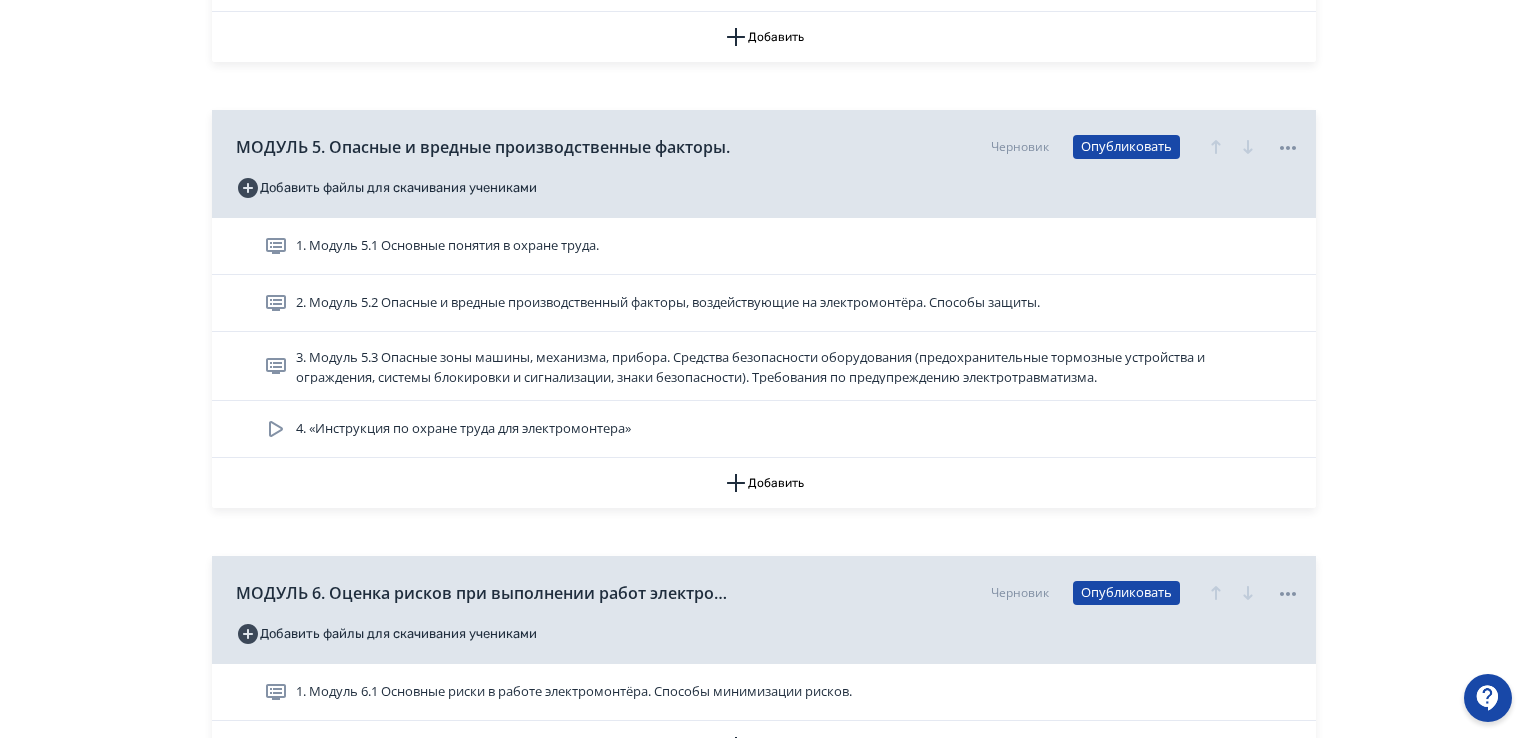 scroll, scrollTop: 6074, scrollLeft: 0, axis: vertical 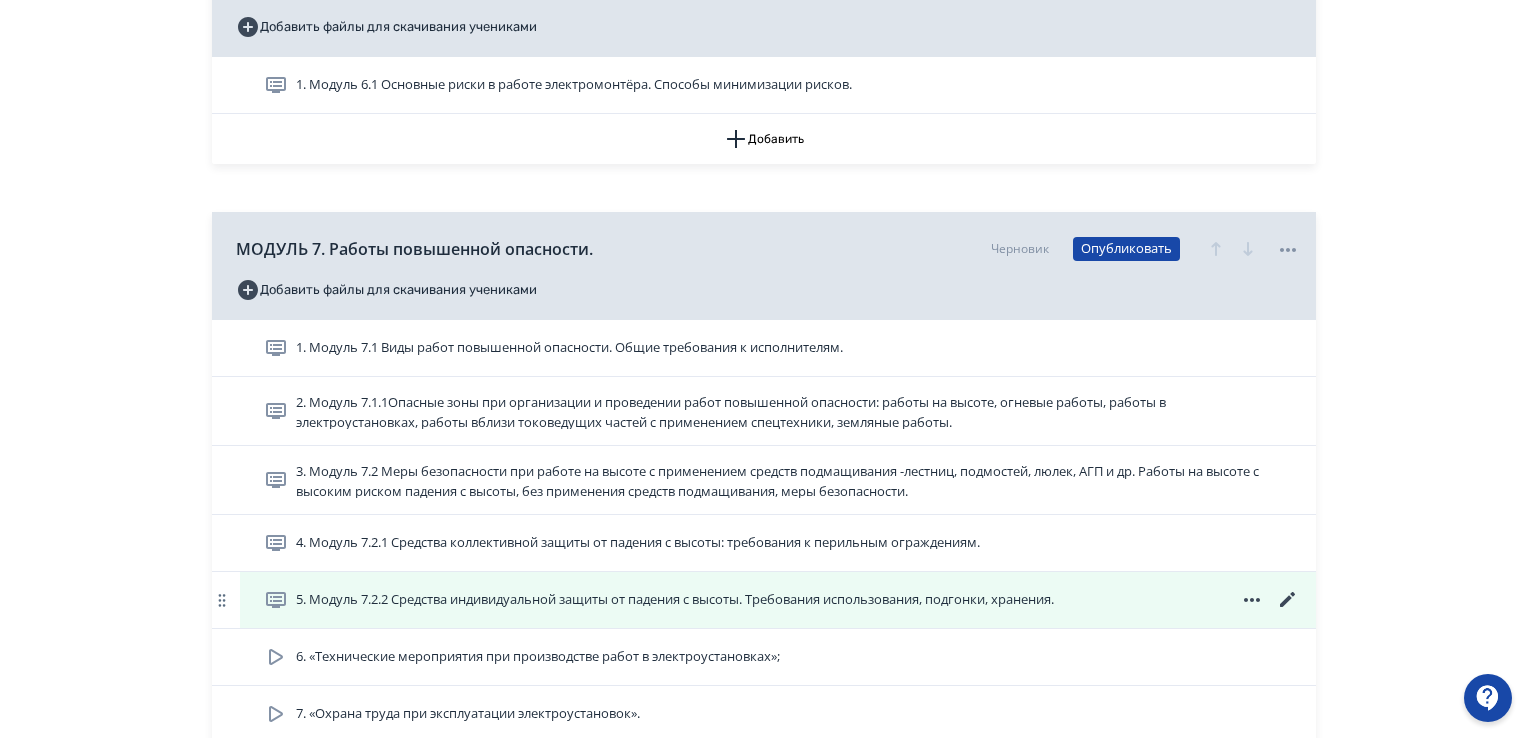 click 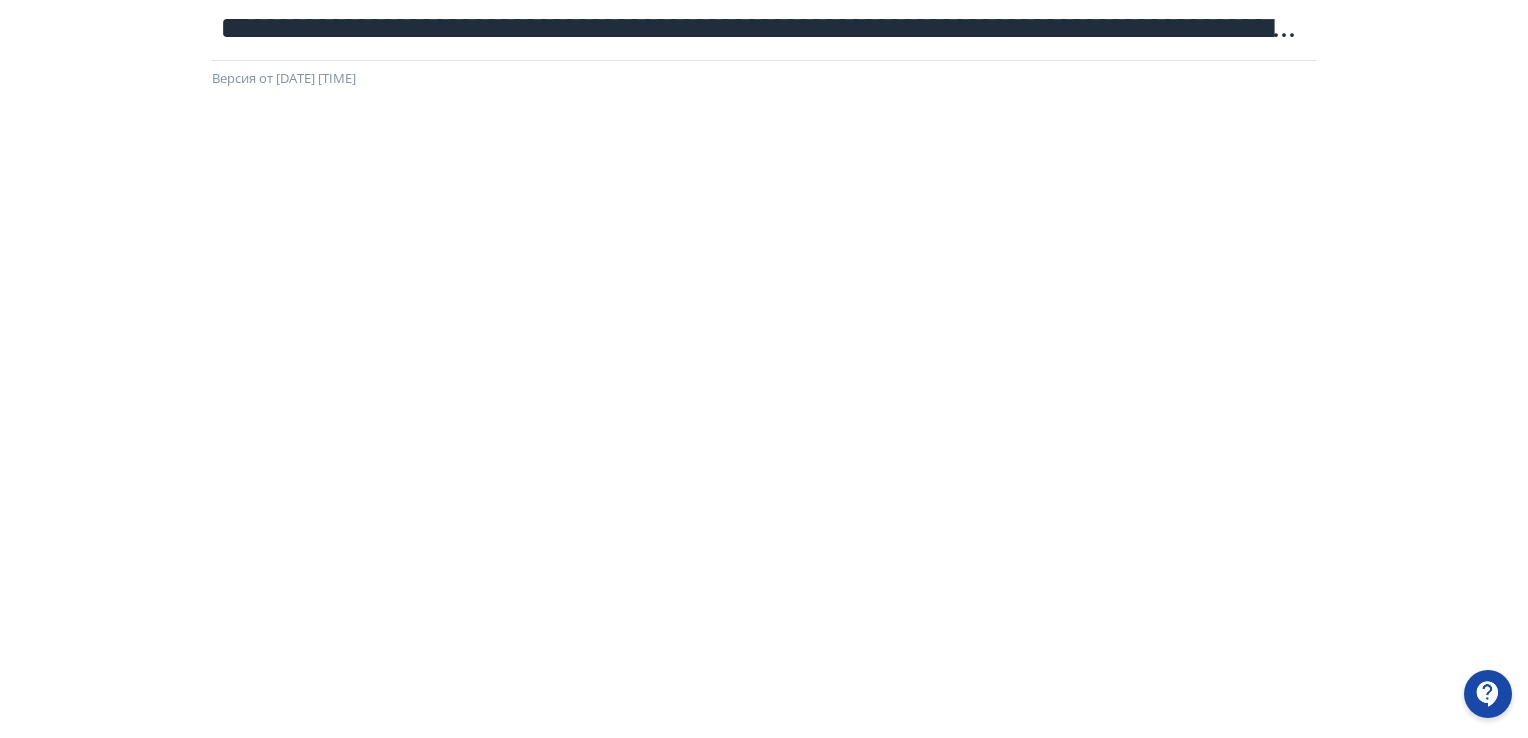 scroll, scrollTop: 0, scrollLeft: 0, axis: both 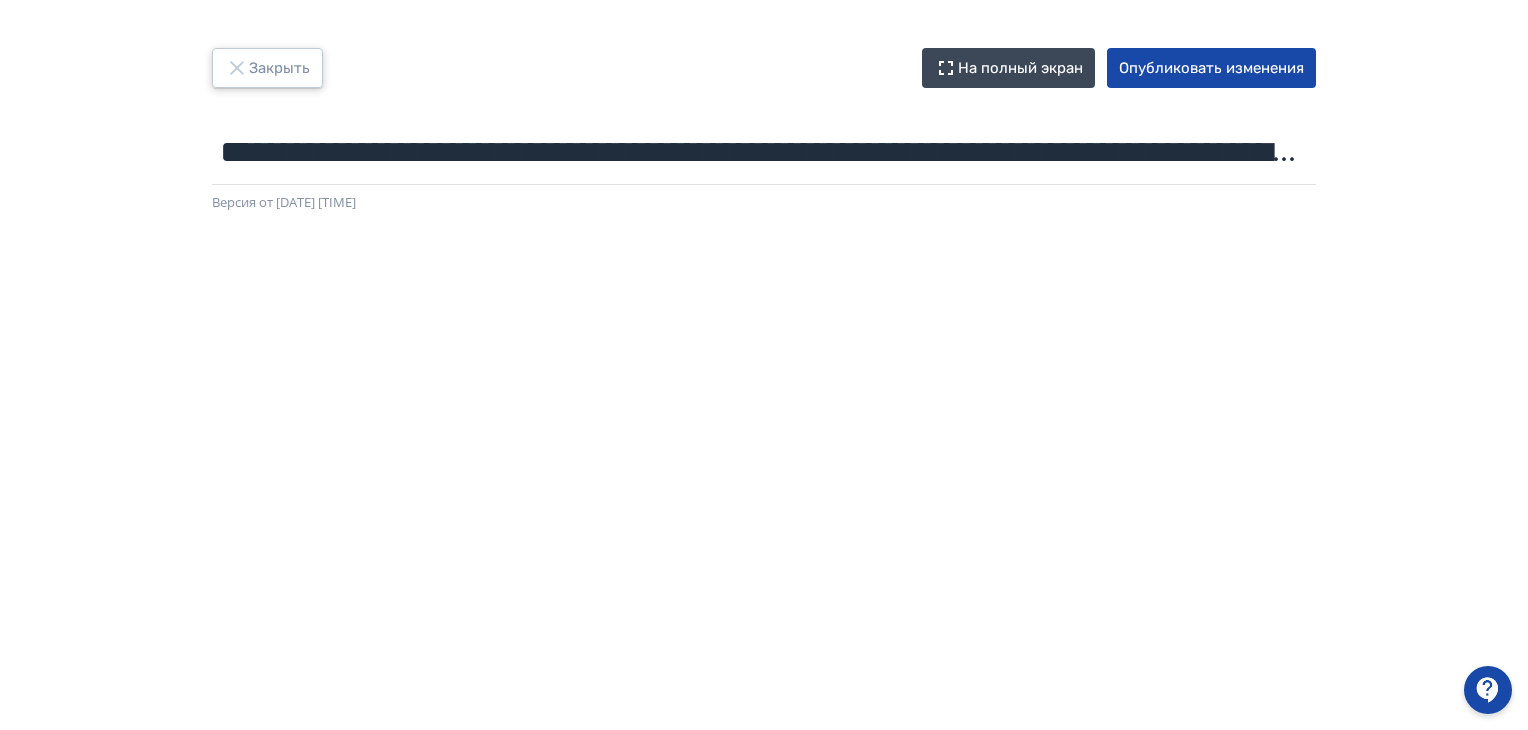 click on "Закрыть" at bounding box center [267, 68] 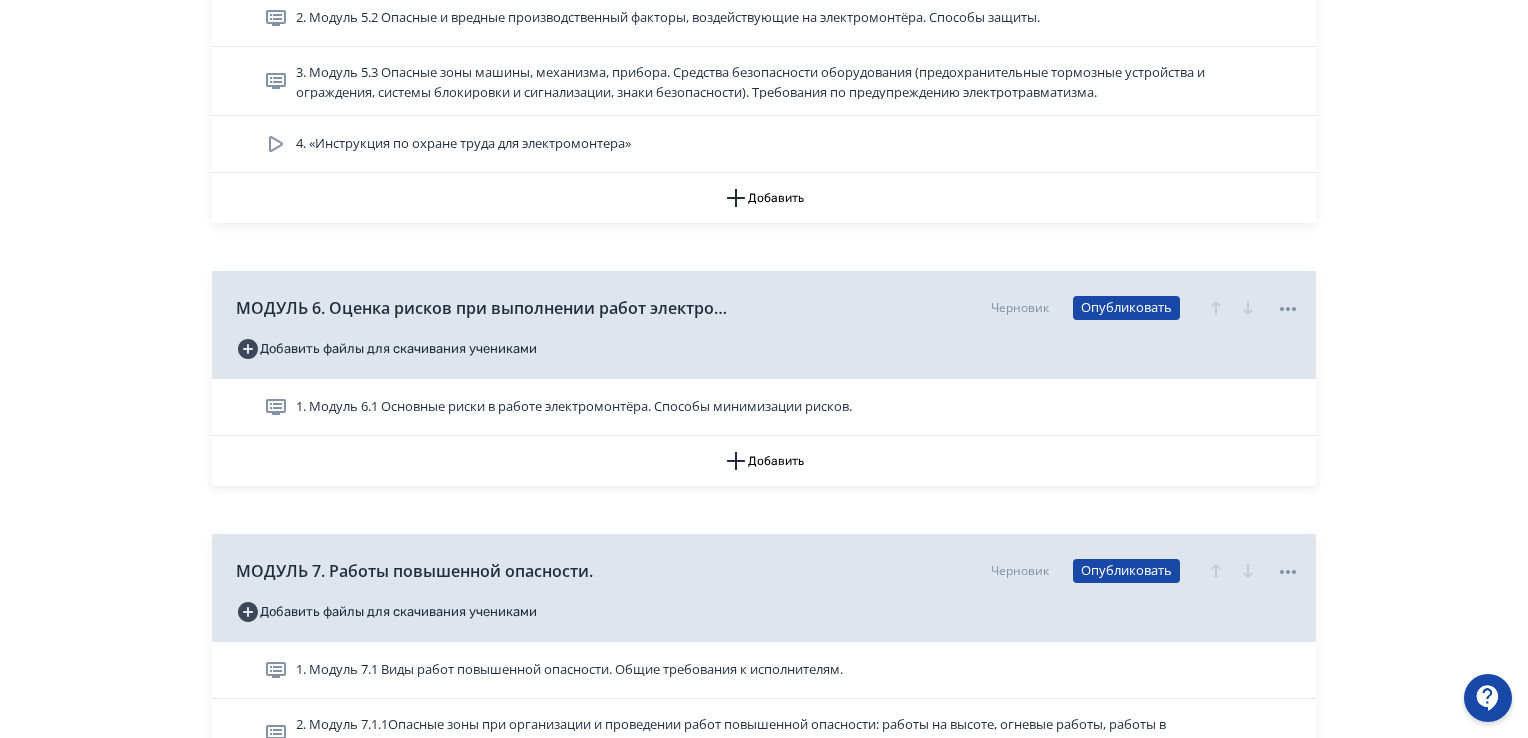 scroll, scrollTop: 6055, scrollLeft: 0, axis: vertical 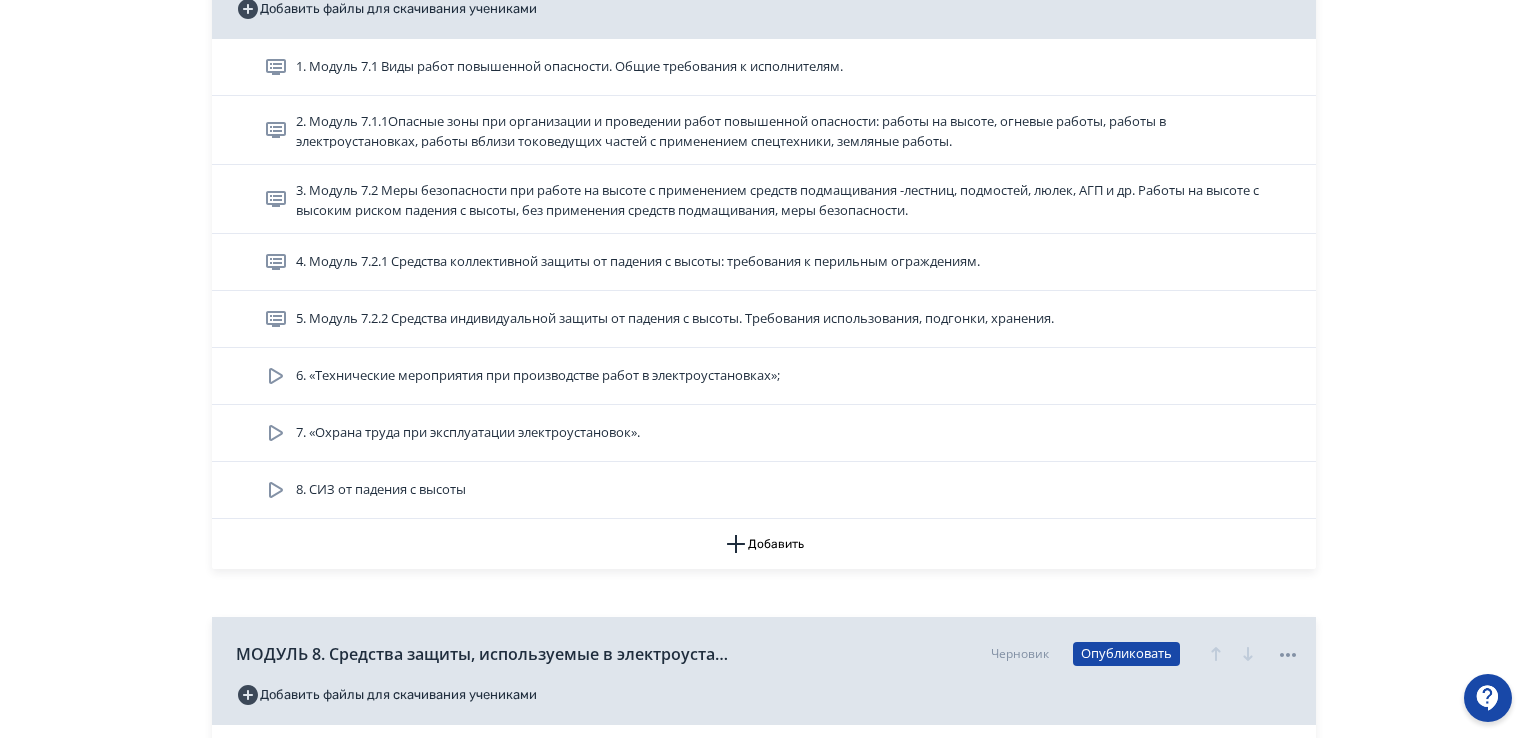 click on "**********" at bounding box center [764, -1581] 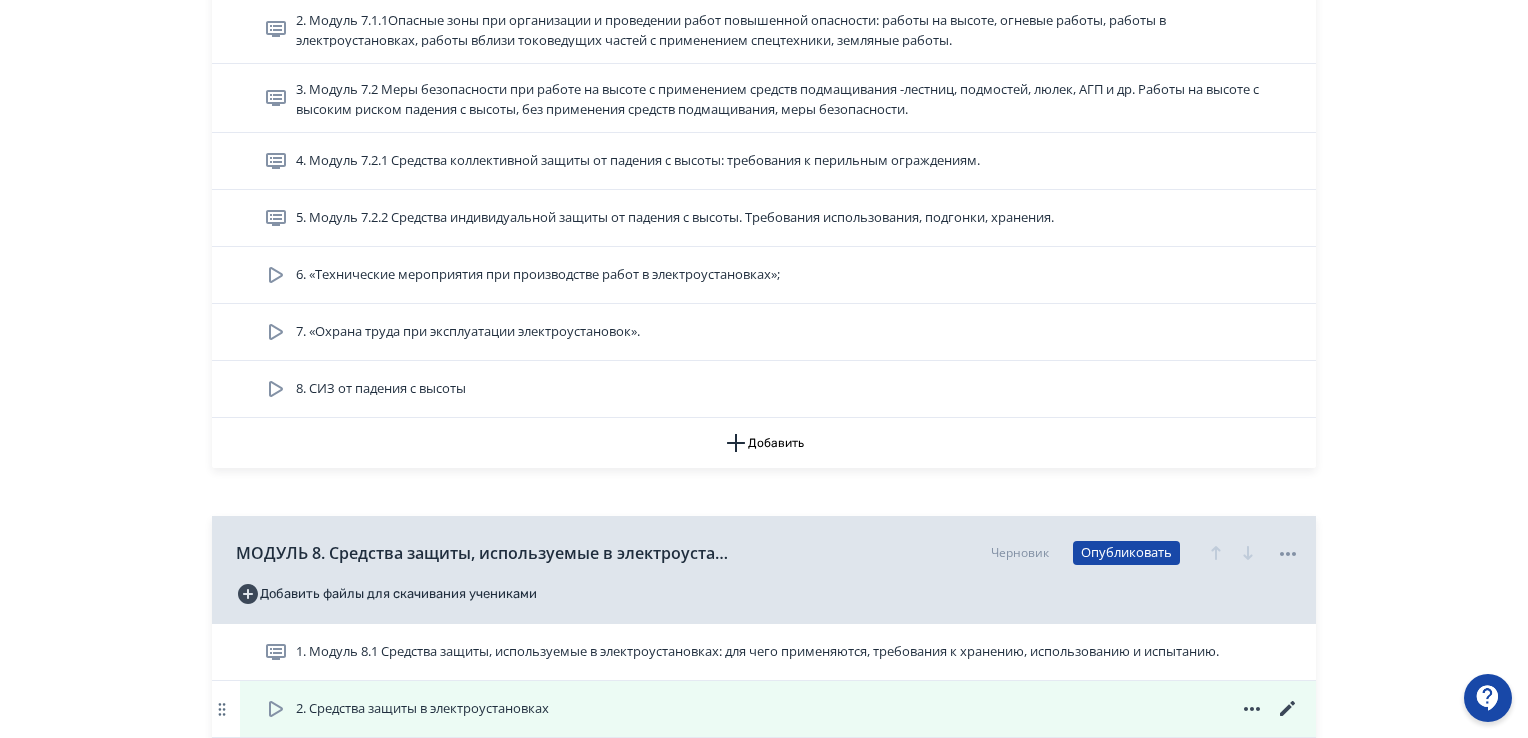scroll, scrollTop: 6555, scrollLeft: 0, axis: vertical 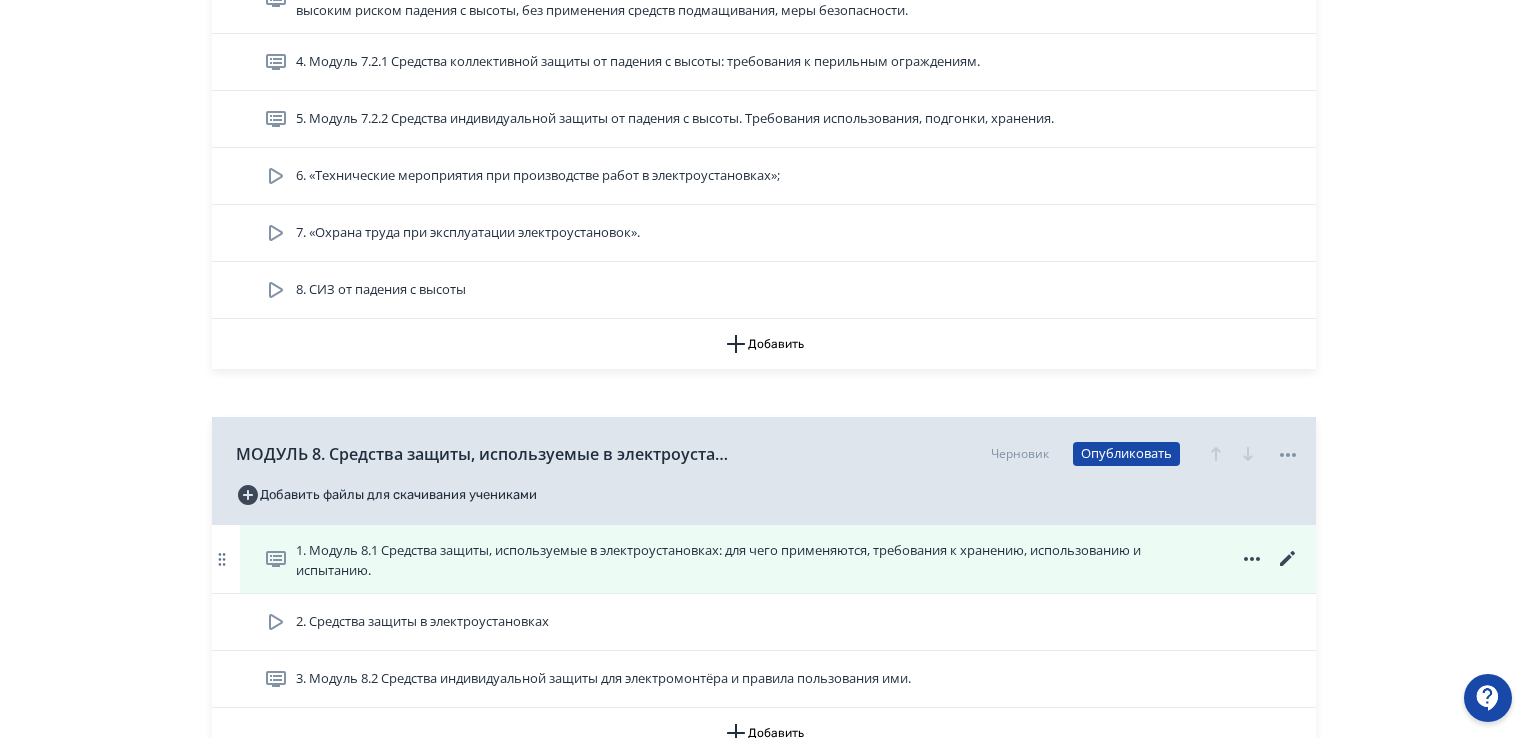 click 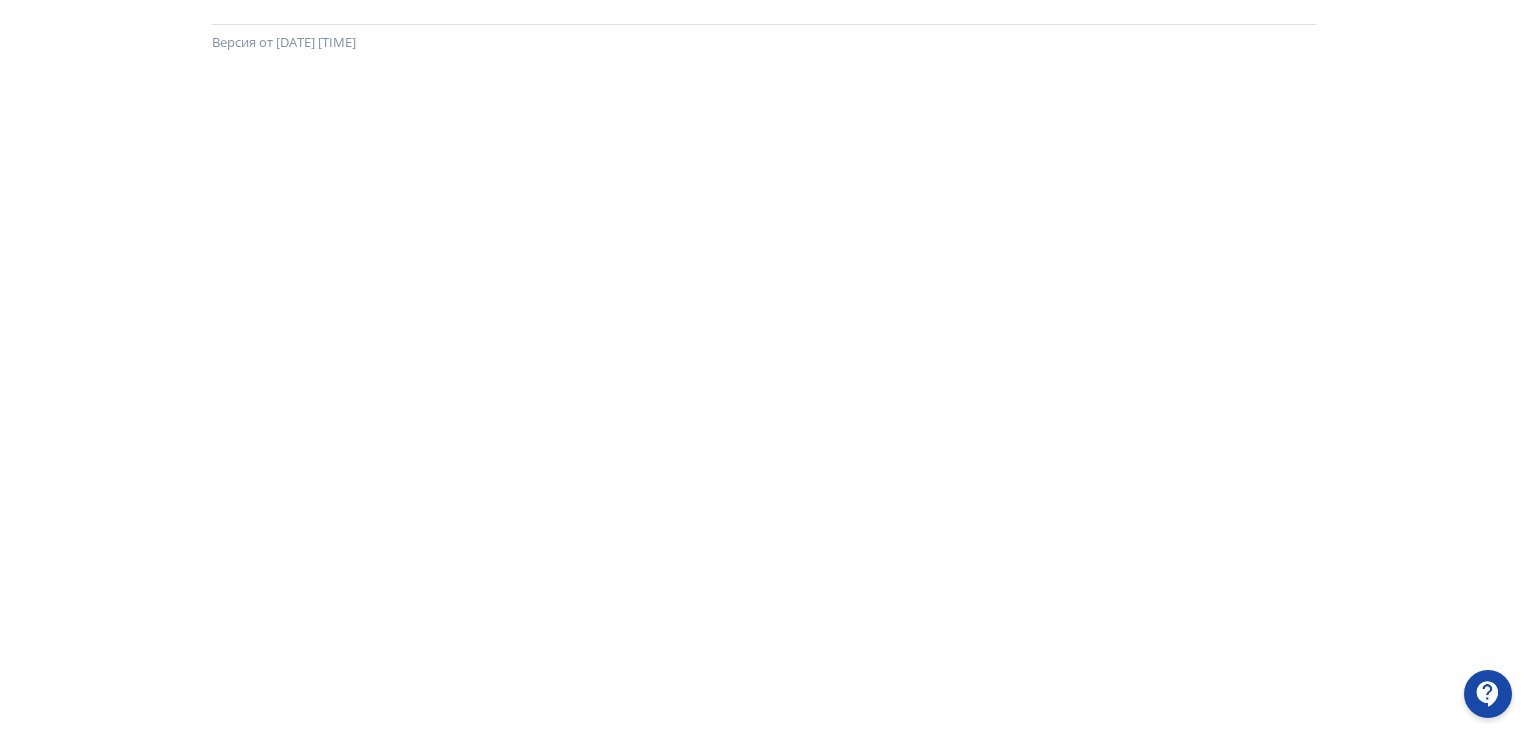 scroll, scrollTop: 0, scrollLeft: 0, axis: both 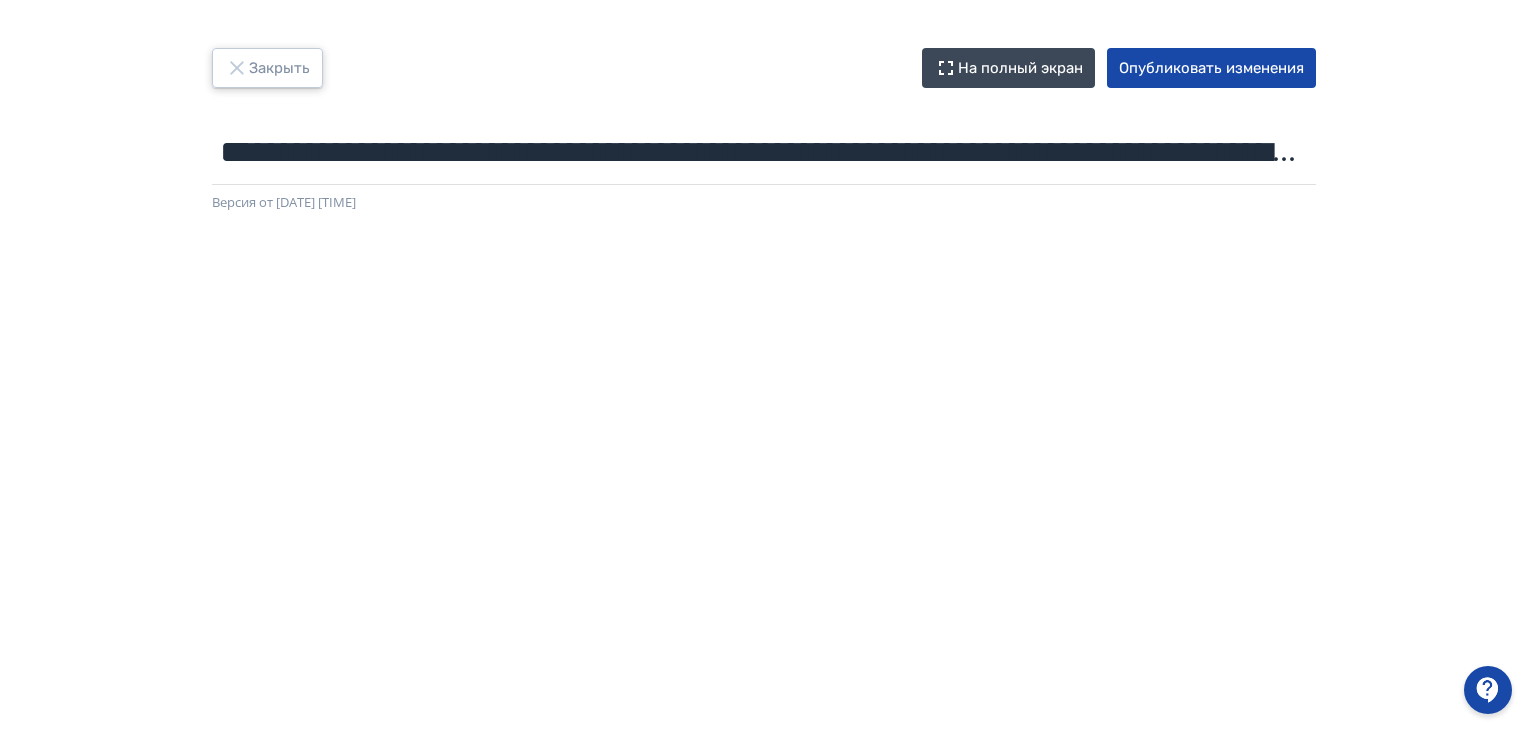 click 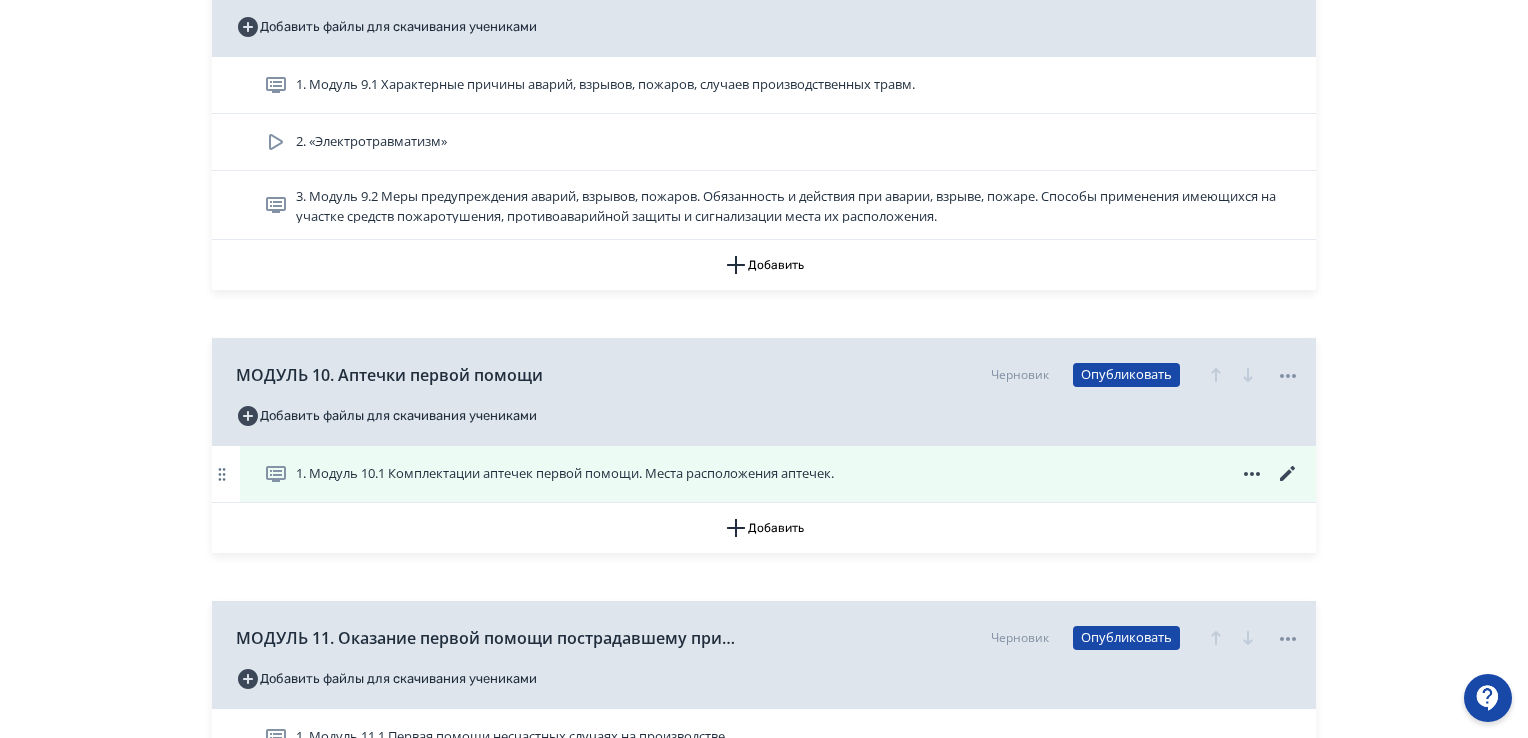 scroll, scrollTop: 7000, scrollLeft: 0, axis: vertical 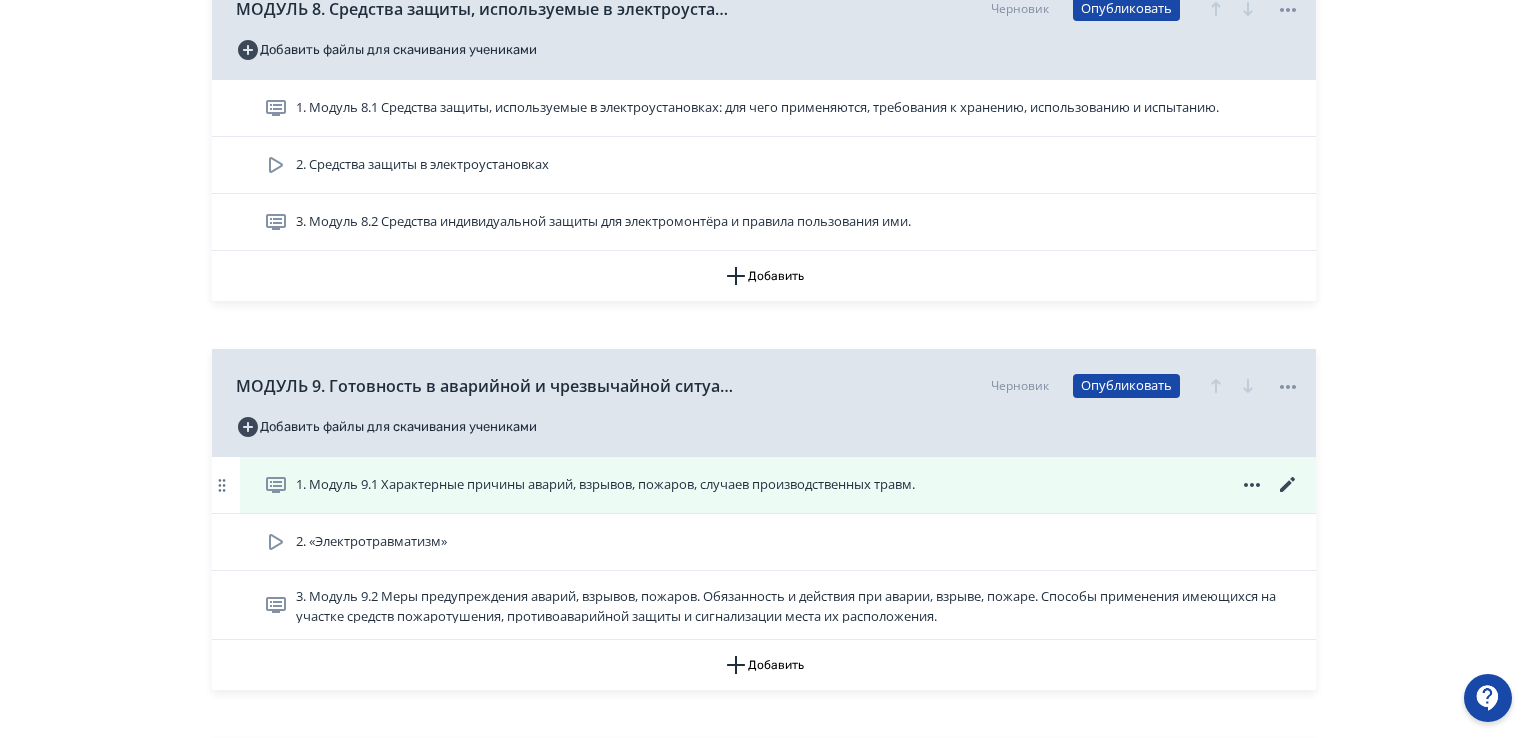 click 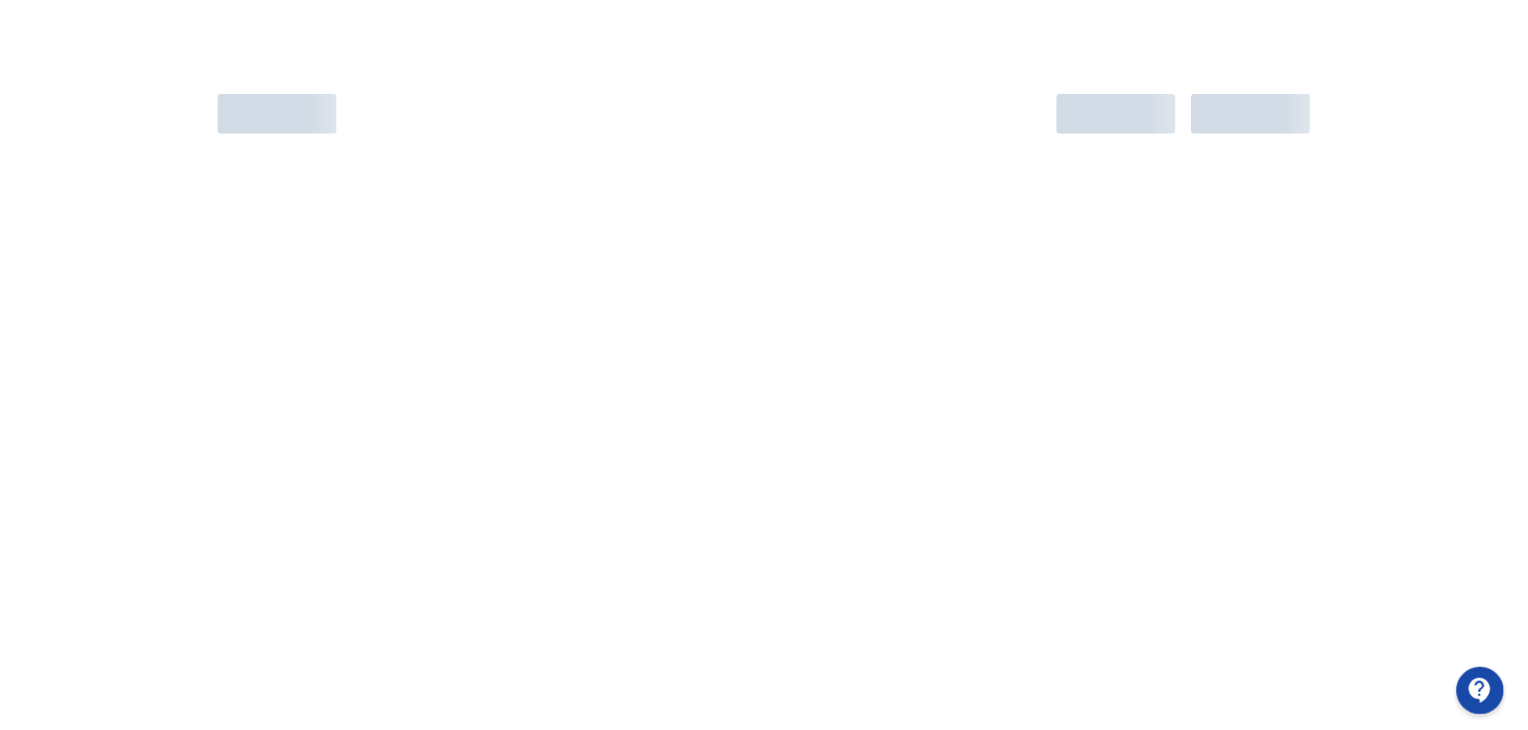 scroll, scrollTop: 0, scrollLeft: 0, axis: both 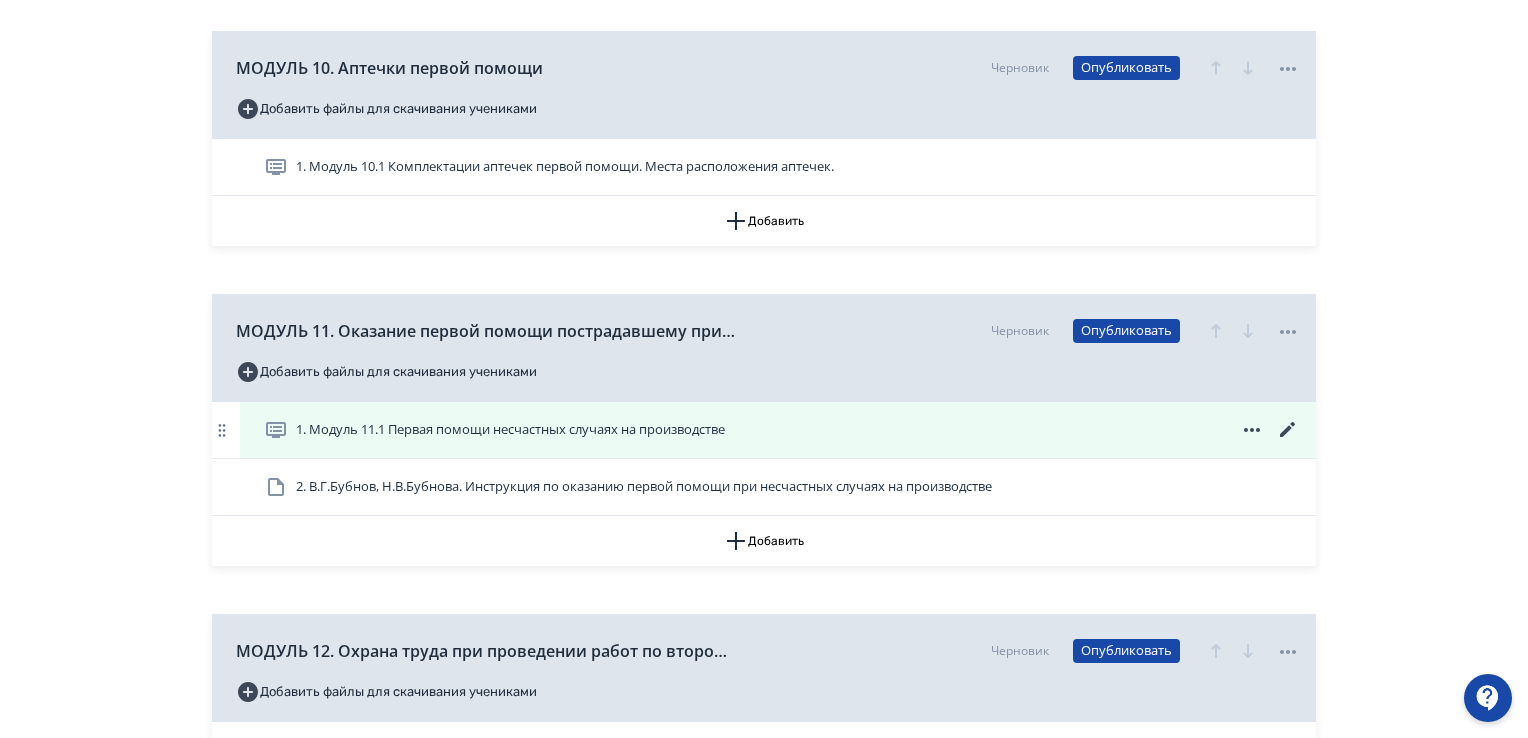 click 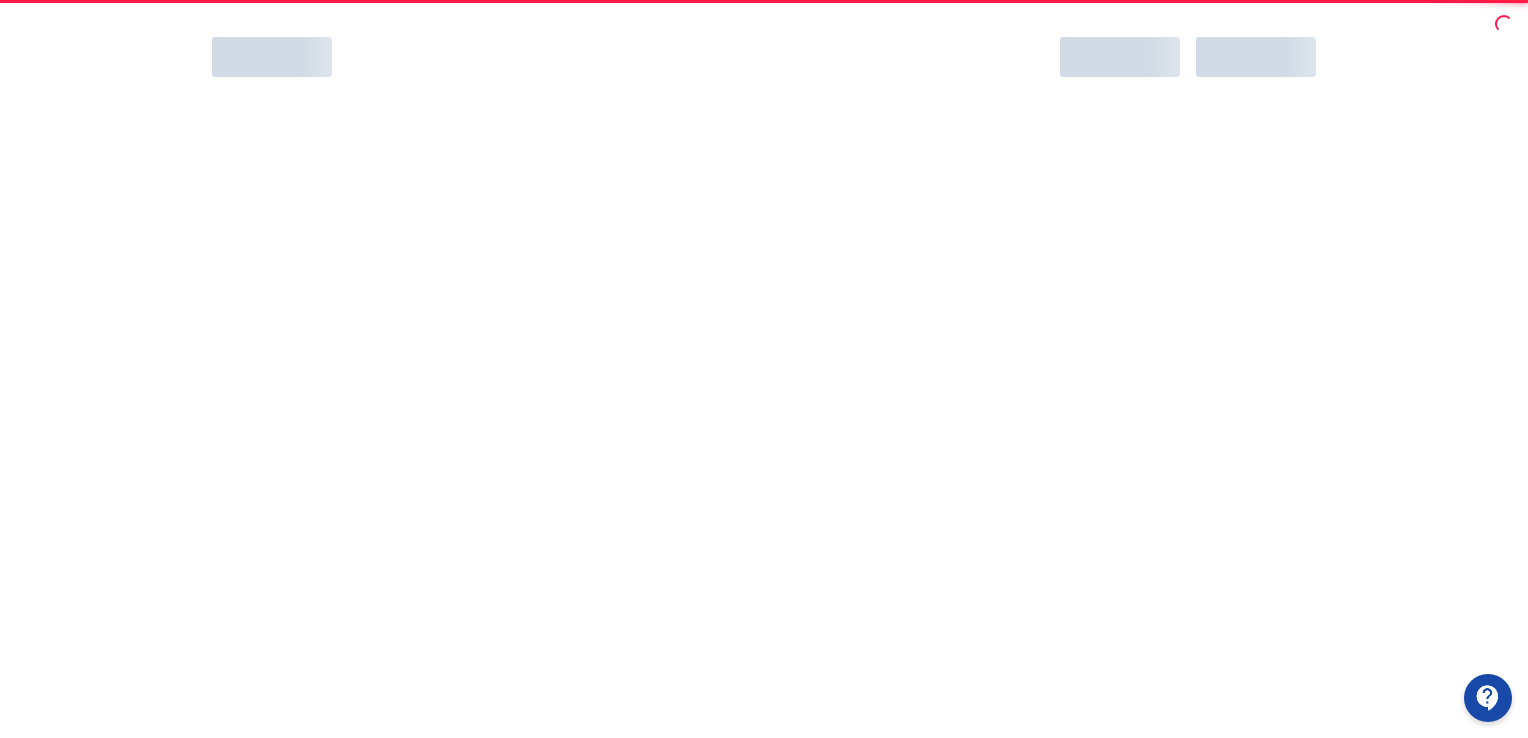 scroll, scrollTop: 0, scrollLeft: 0, axis: both 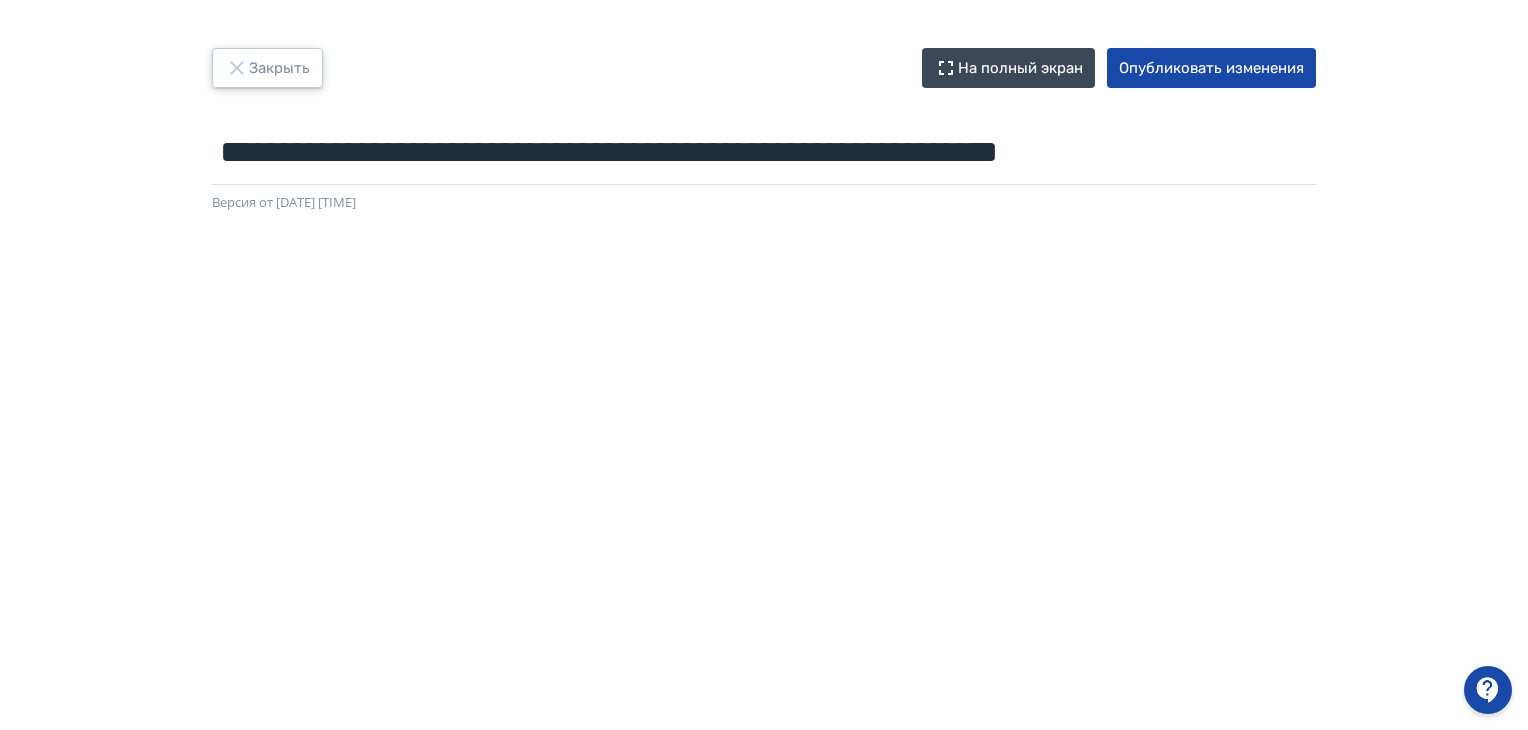 click on "Закрыть" at bounding box center [267, 68] 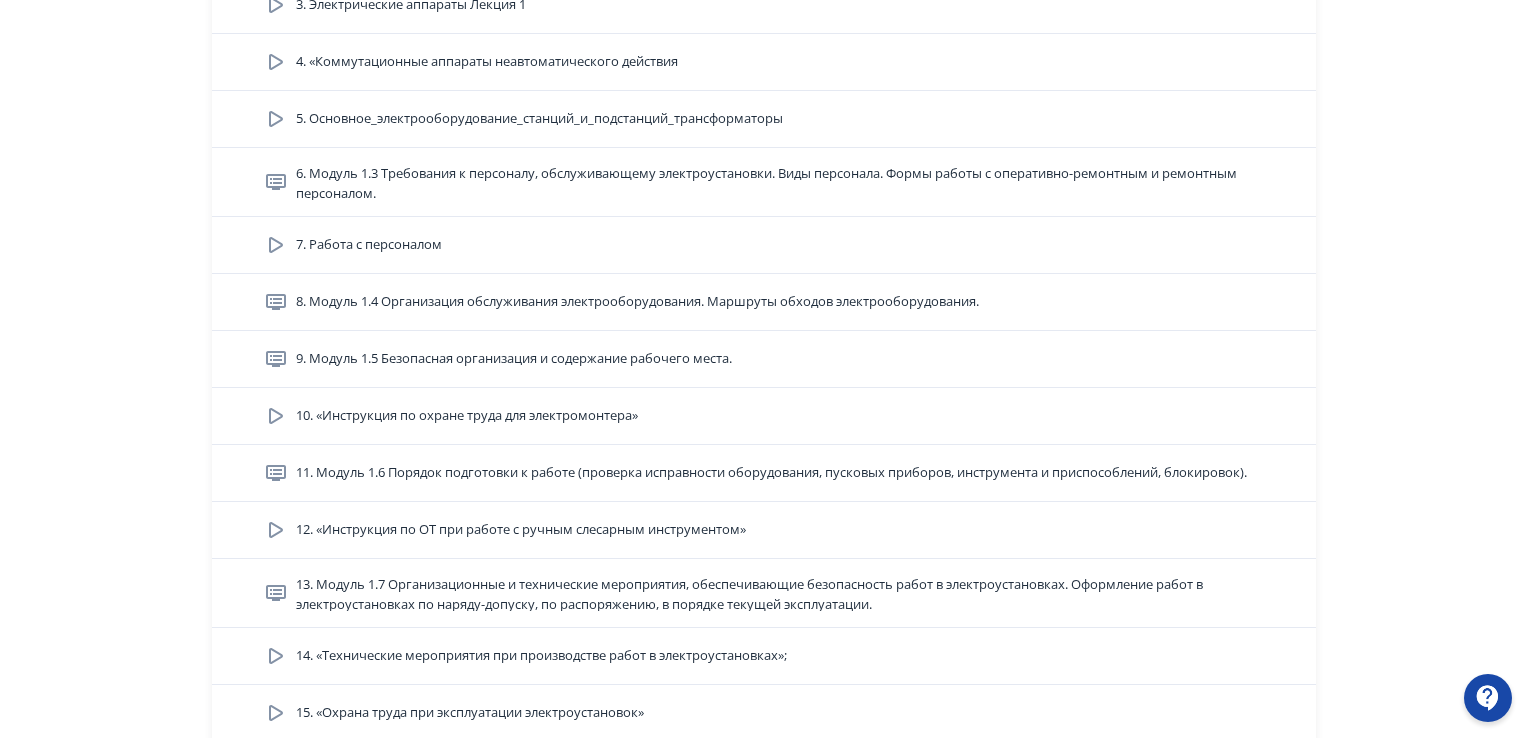 scroll, scrollTop: 700, scrollLeft: 0, axis: vertical 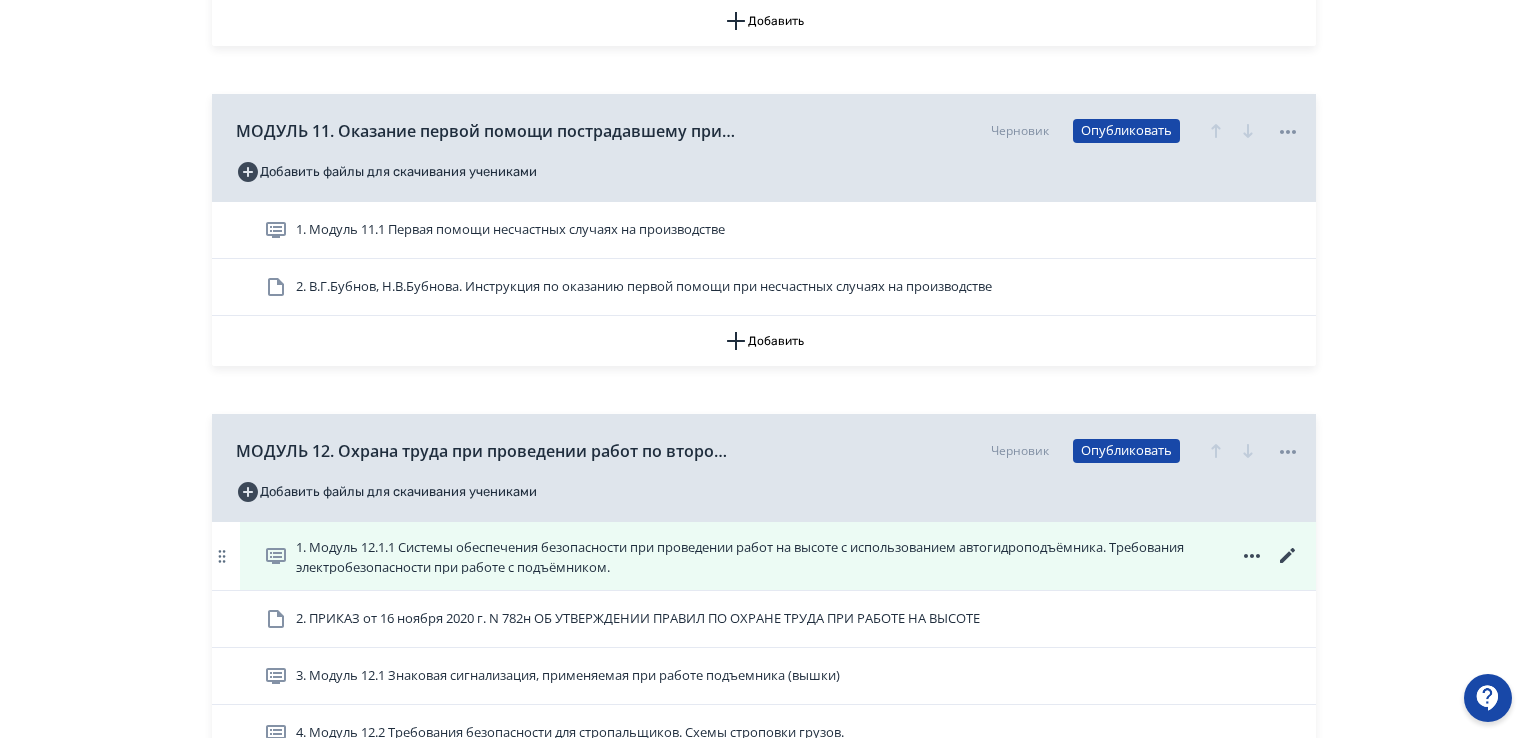click 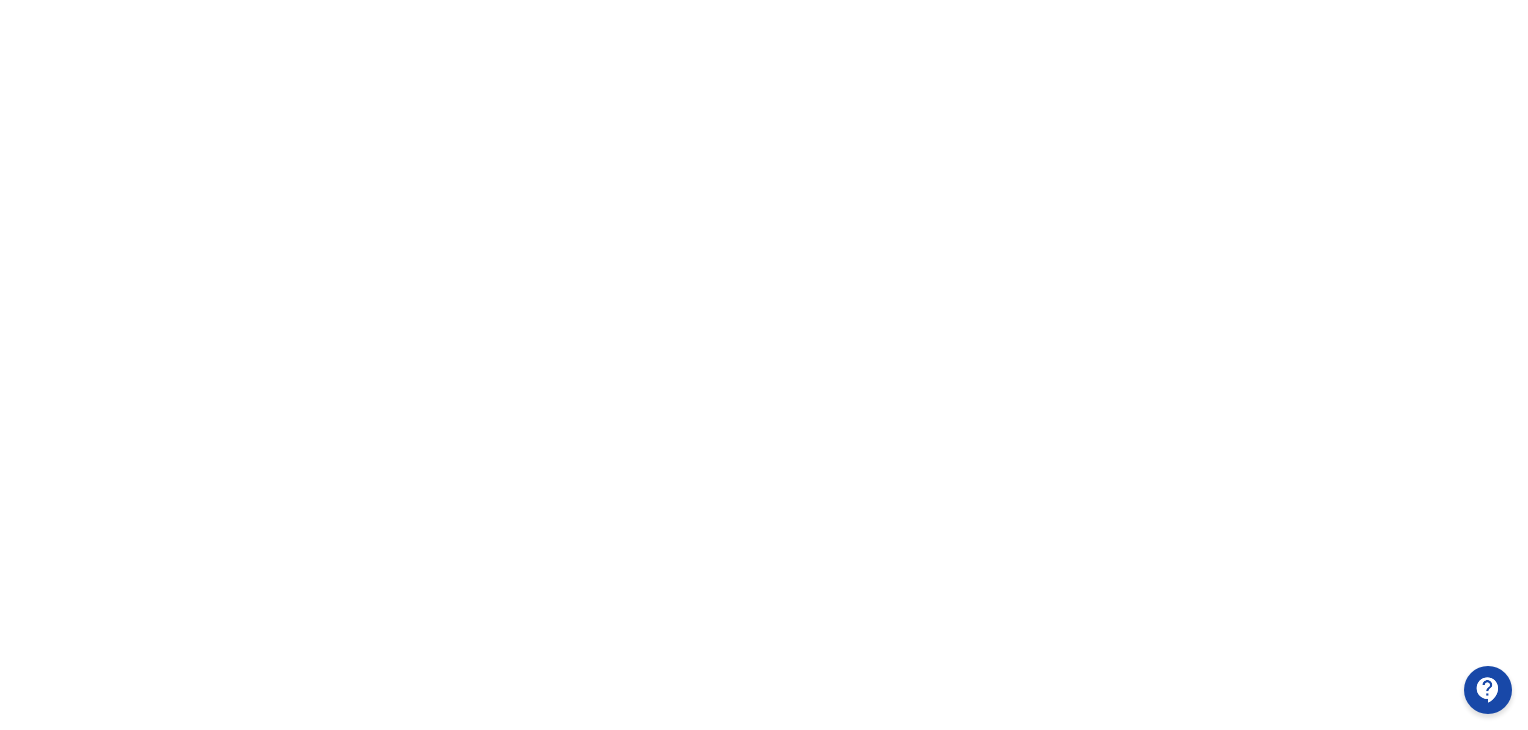 scroll, scrollTop: 422, scrollLeft: 0, axis: vertical 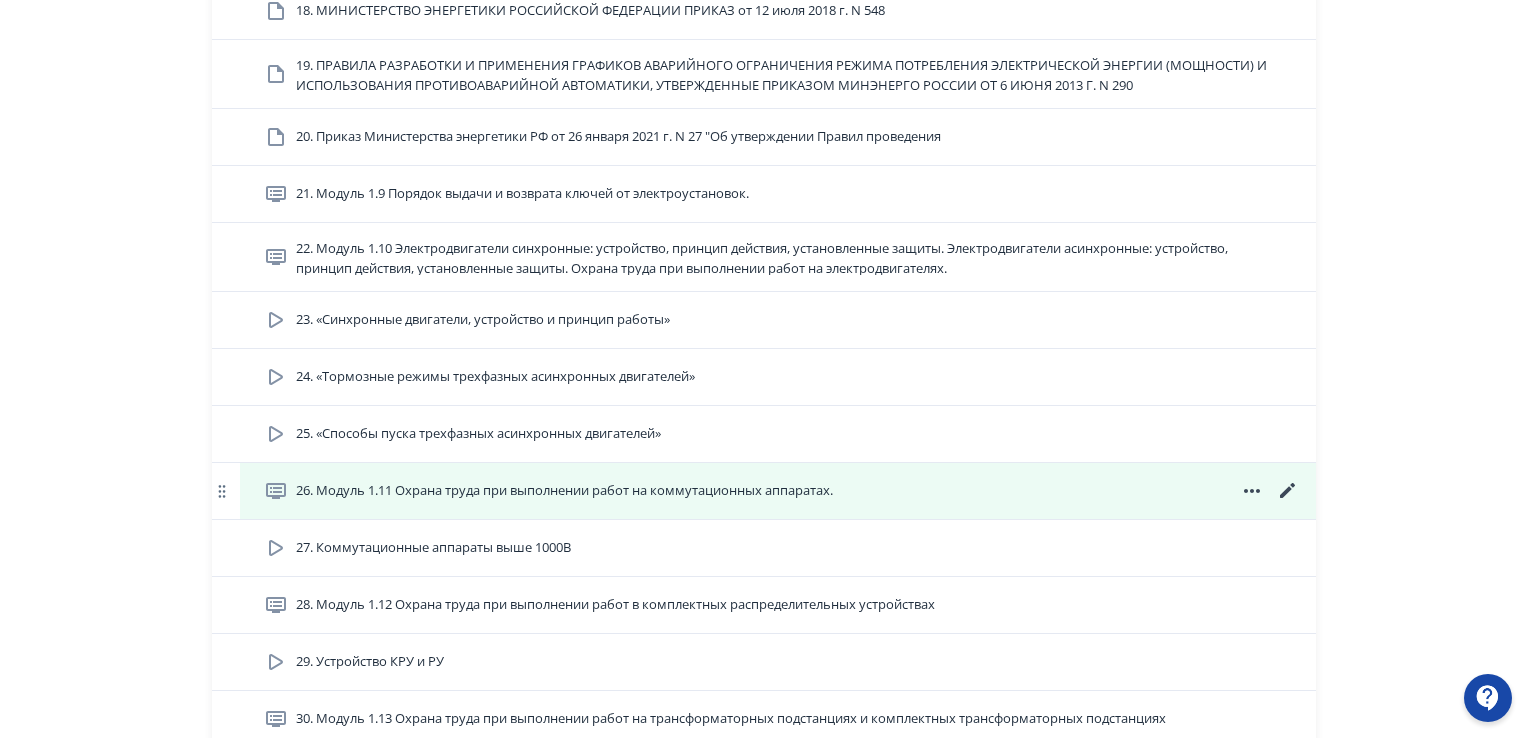 click 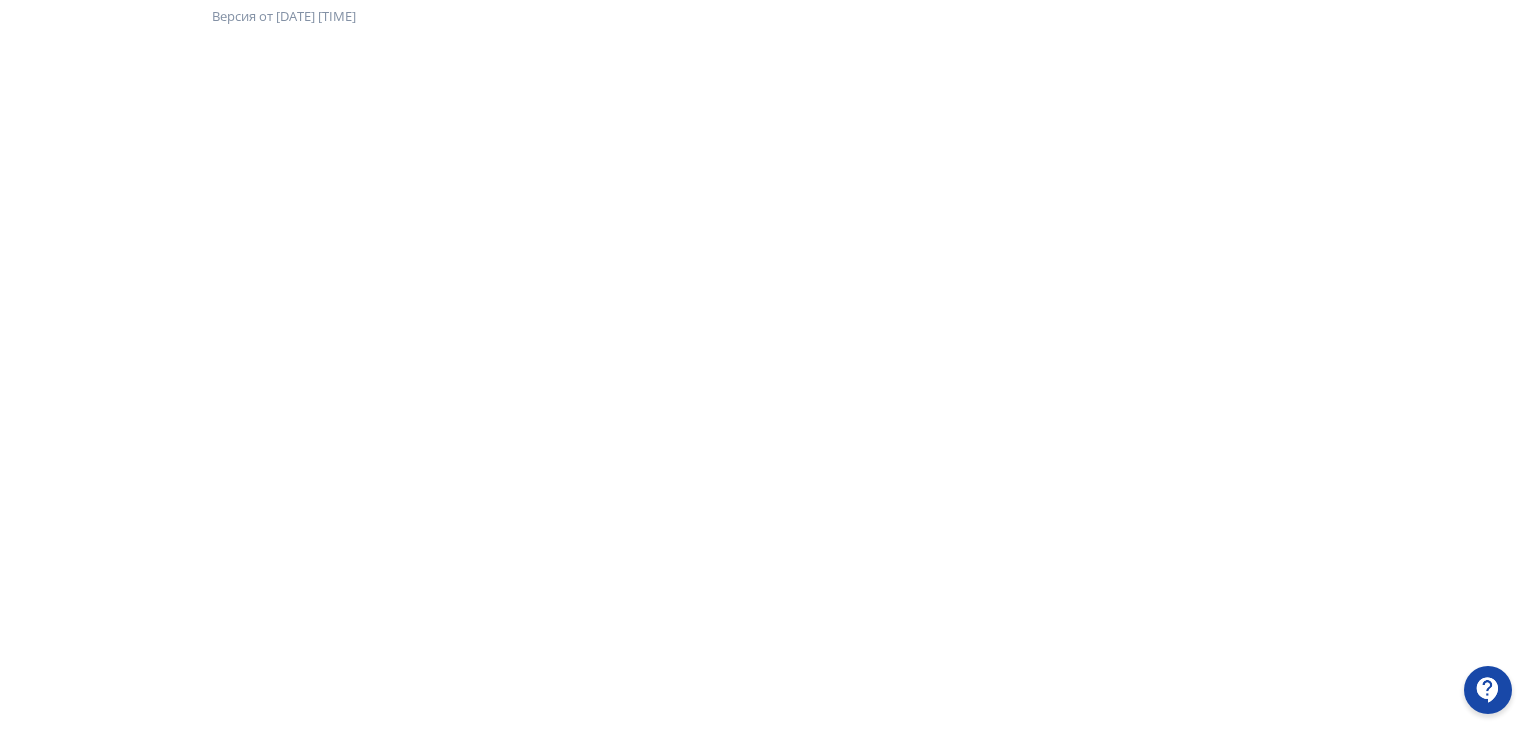 scroll, scrollTop: 400, scrollLeft: 0, axis: vertical 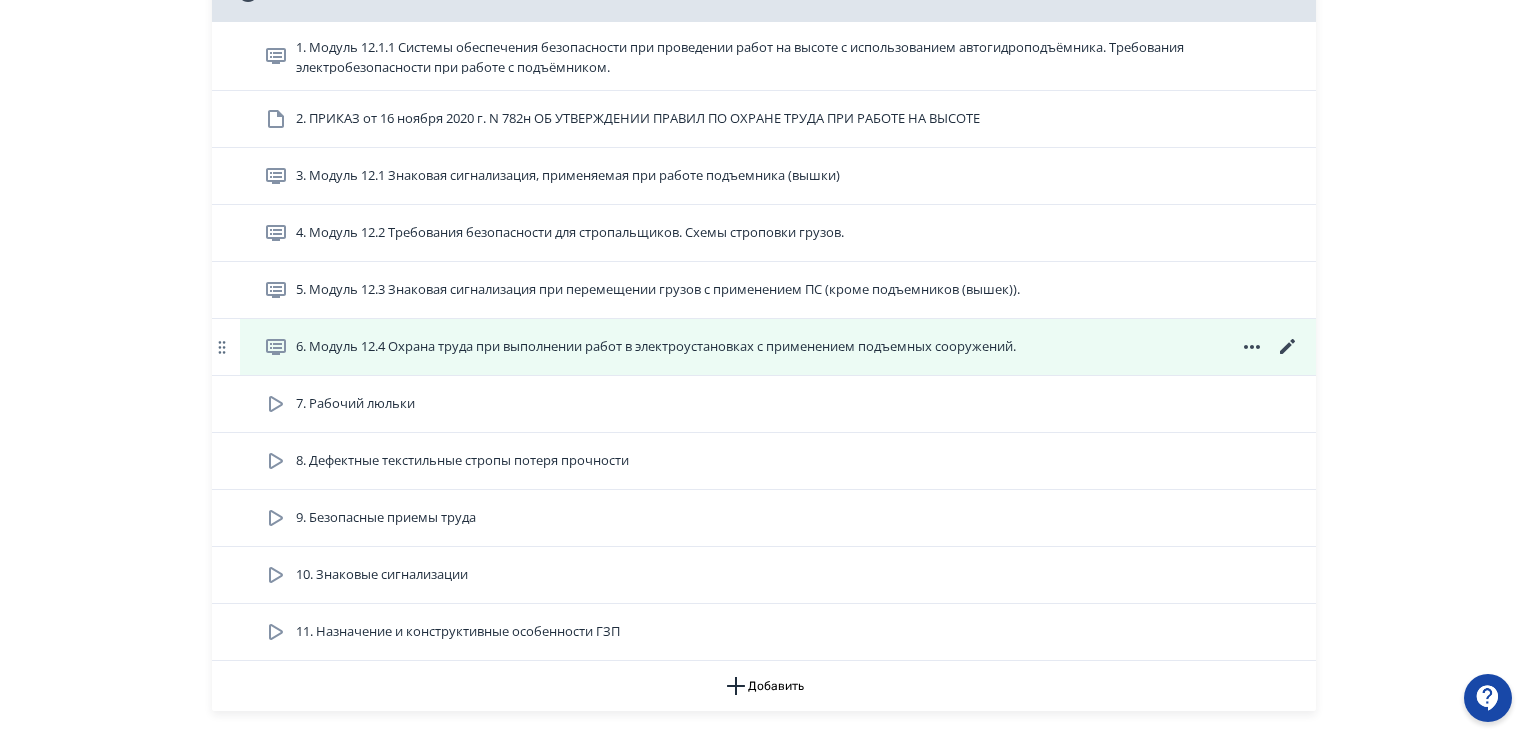 click 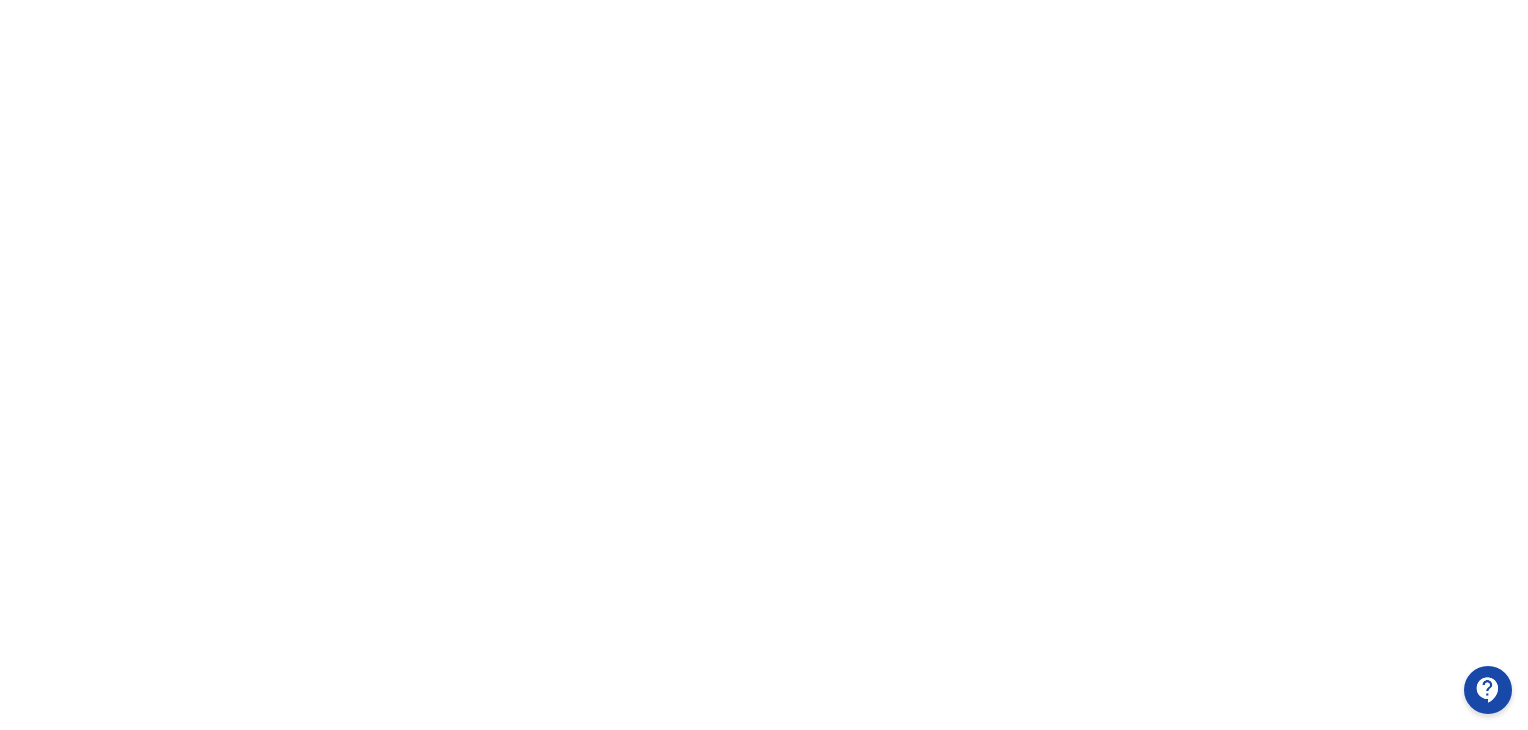 scroll, scrollTop: 0, scrollLeft: 0, axis: both 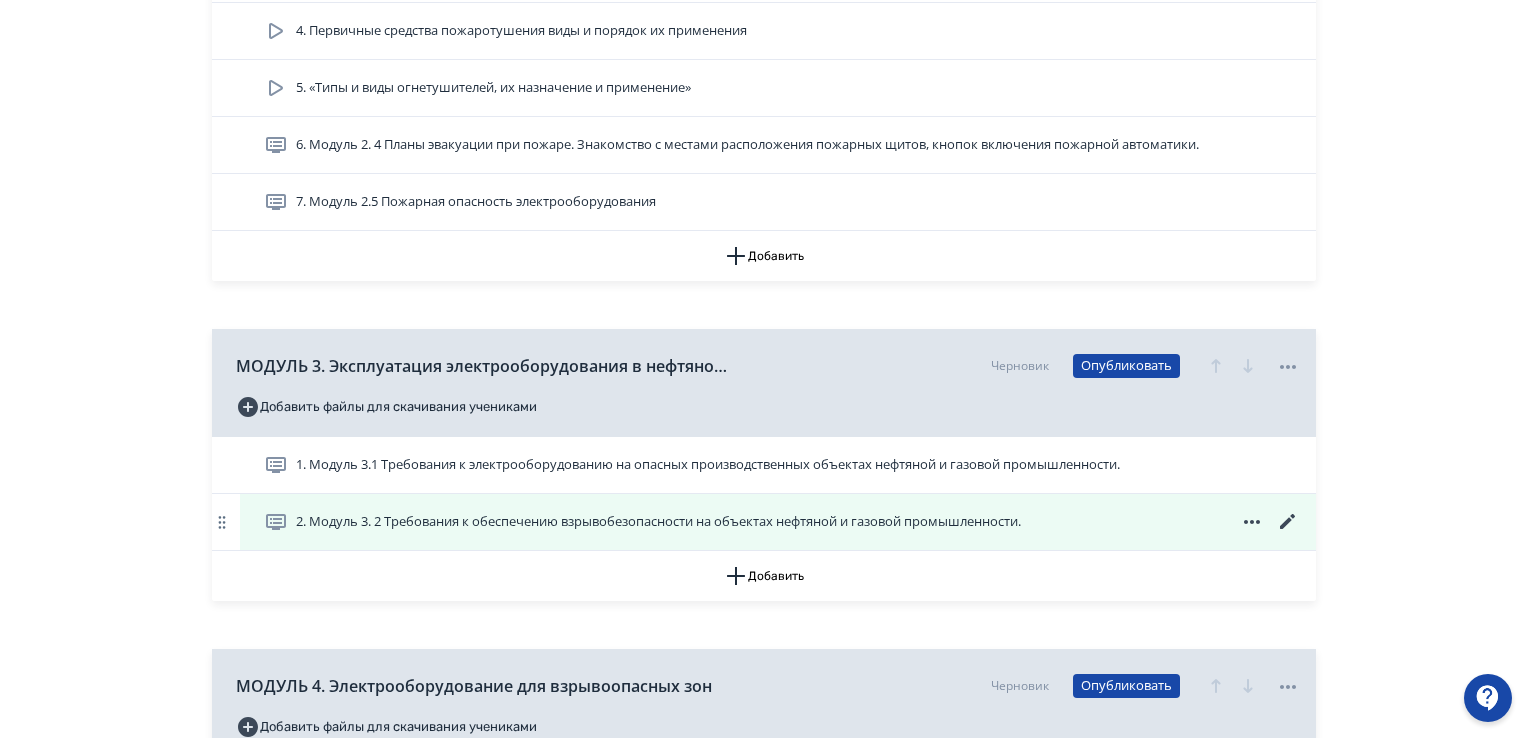 click 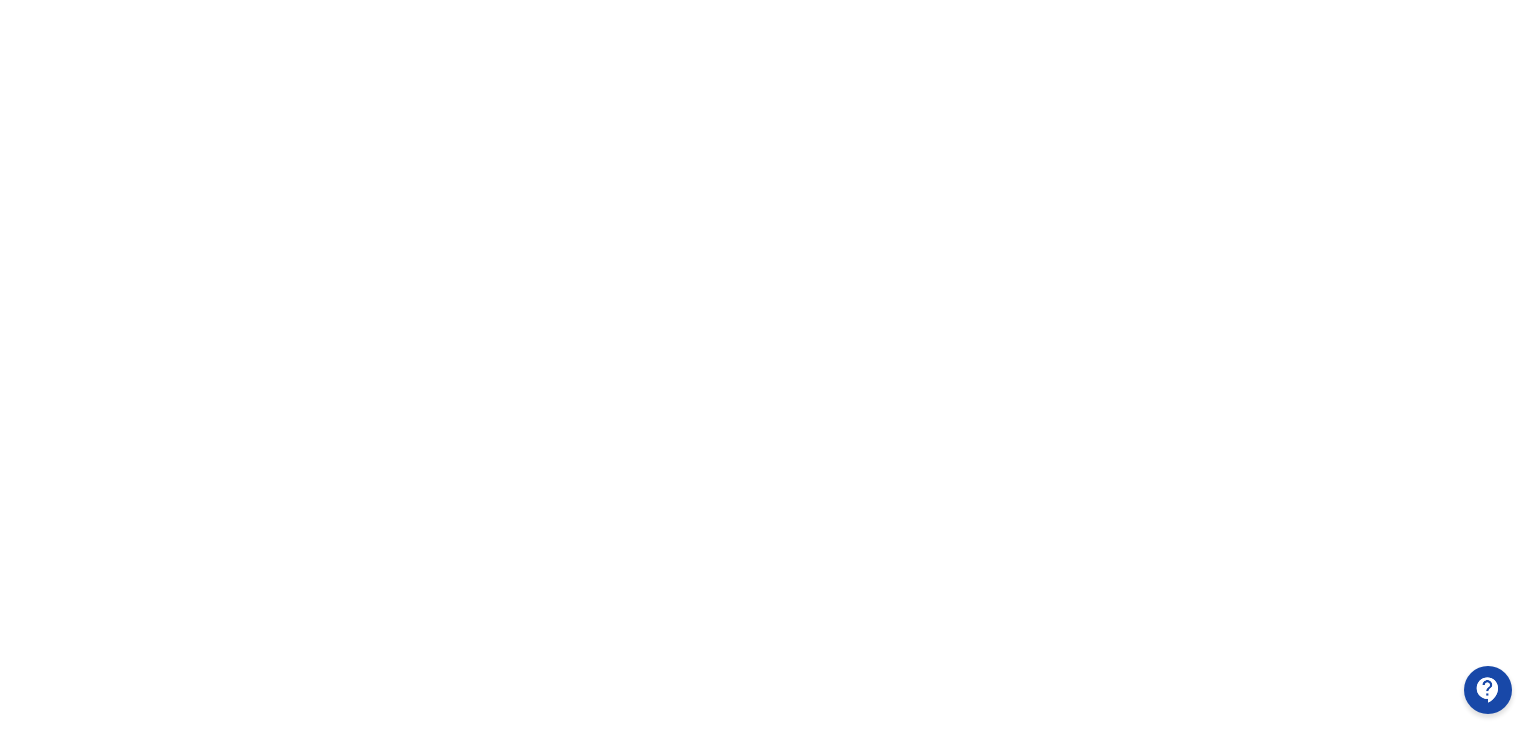 scroll, scrollTop: 422, scrollLeft: 0, axis: vertical 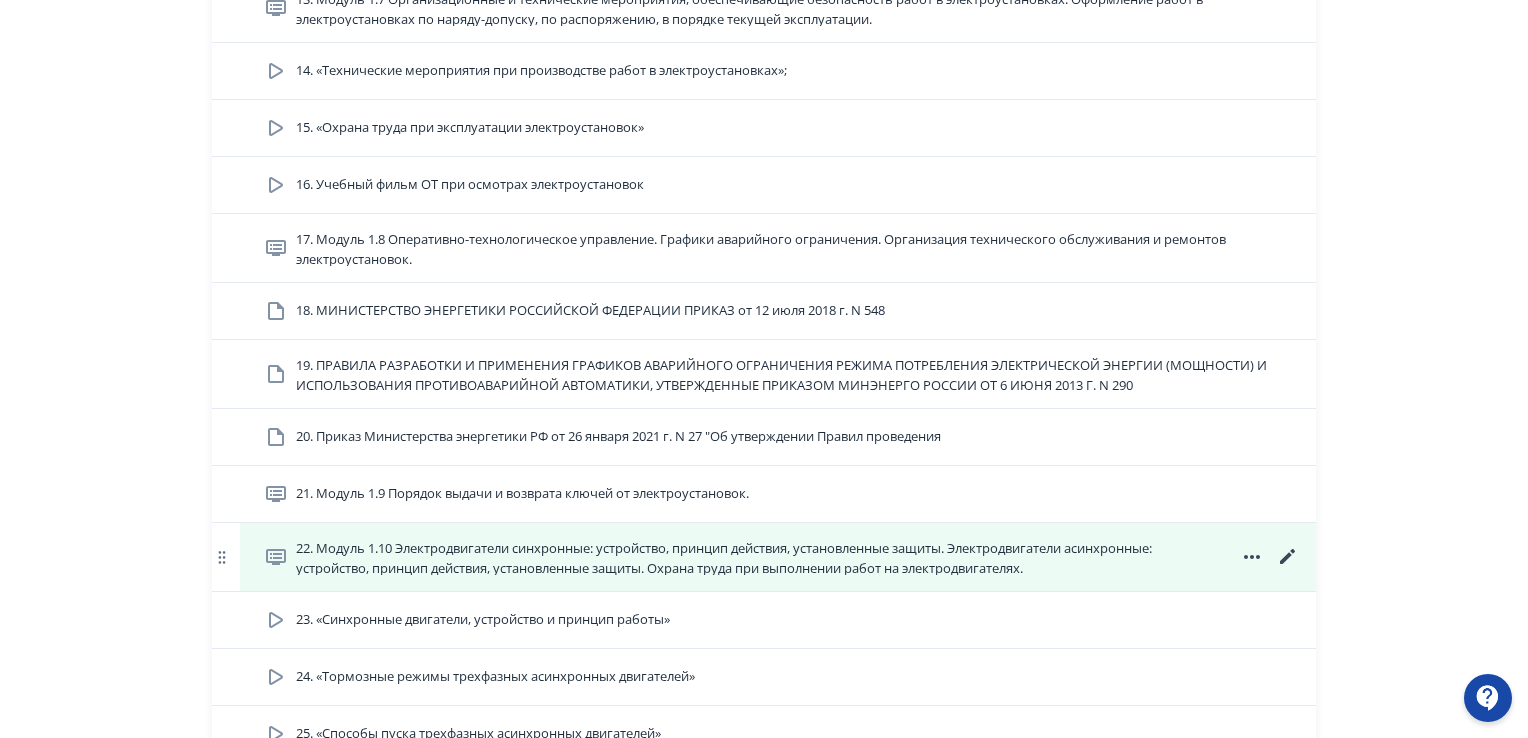 click 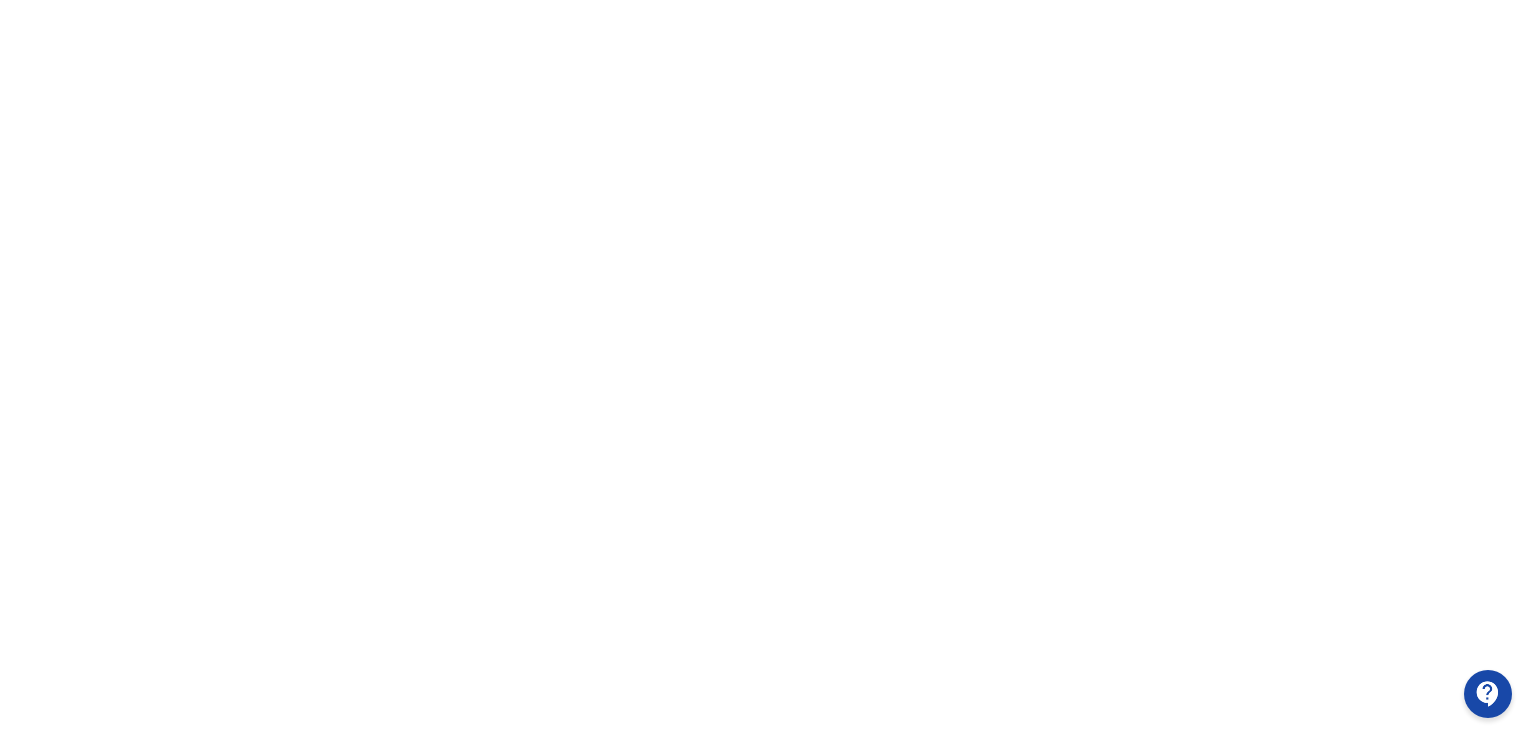 scroll, scrollTop: 0, scrollLeft: 0, axis: both 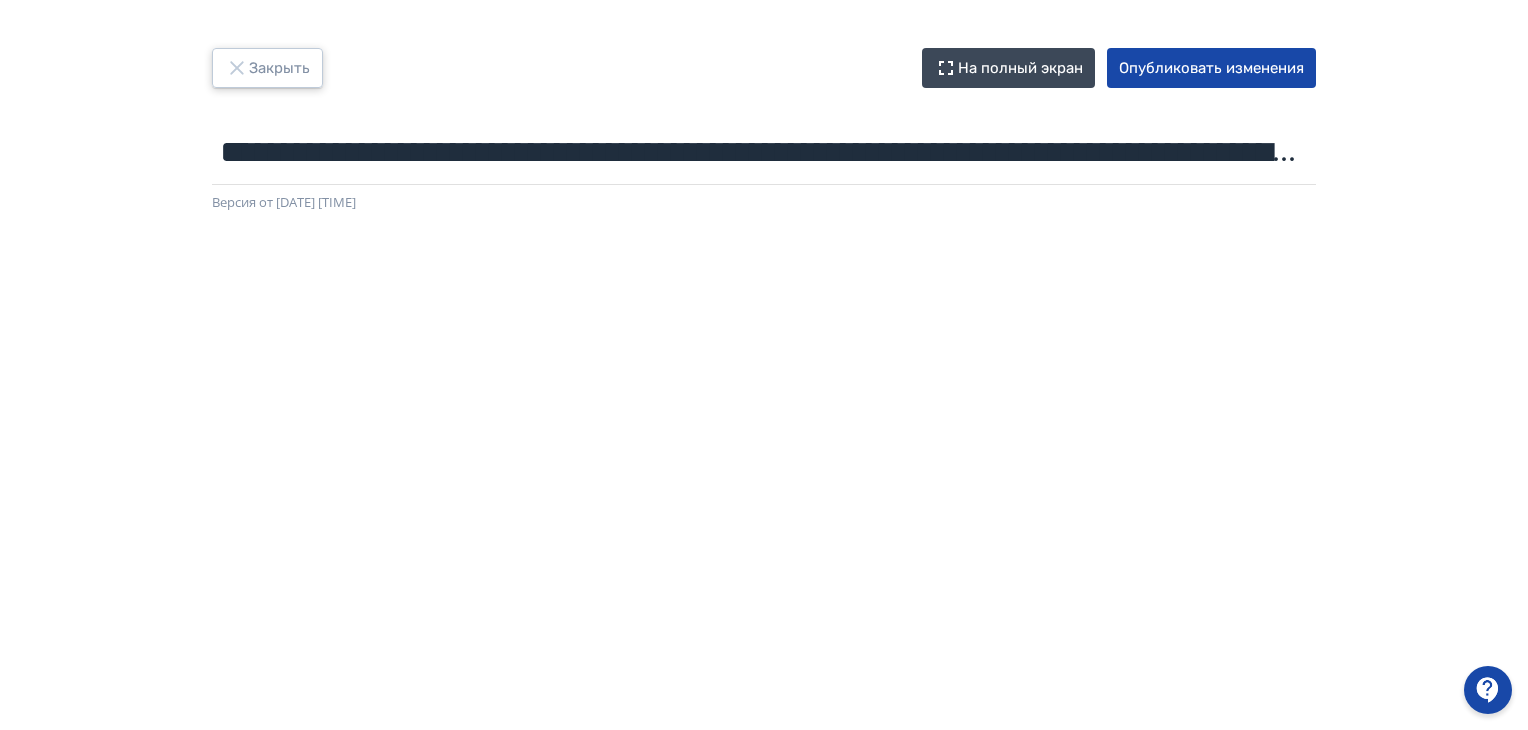 click on "Закрыть" at bounding box center (267, 68) 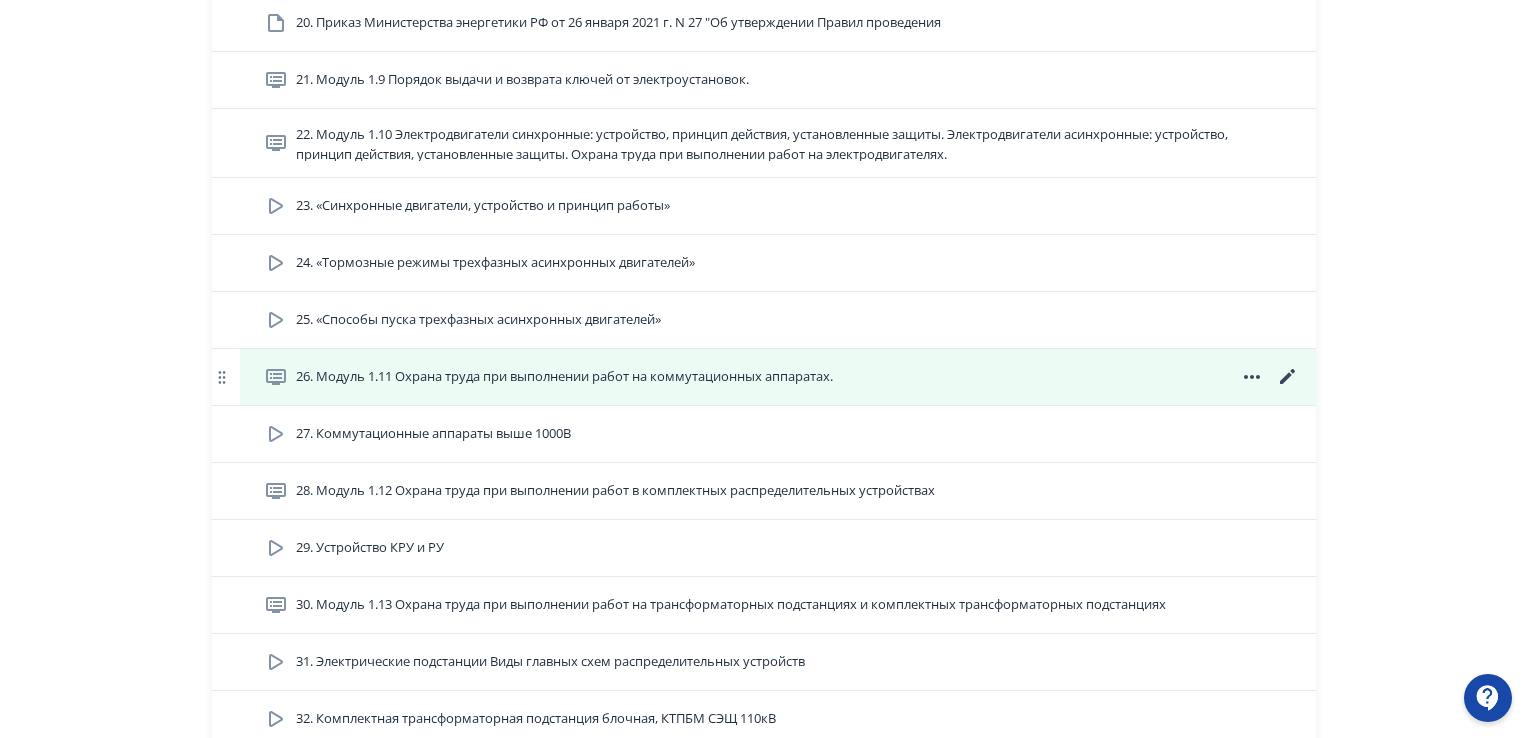 scroll, scrollTop: 1700, scrollLeft: 0, axis: vertical 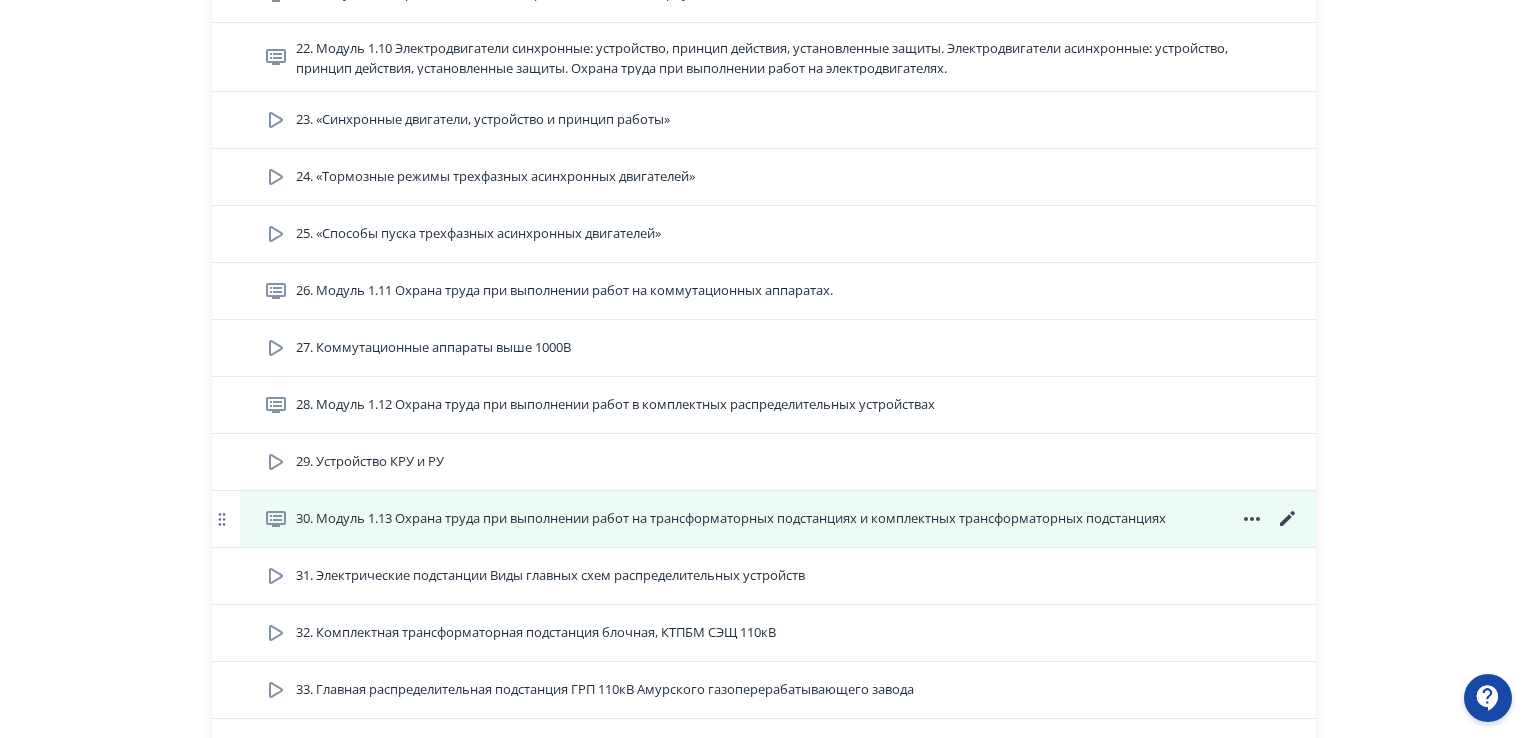 click 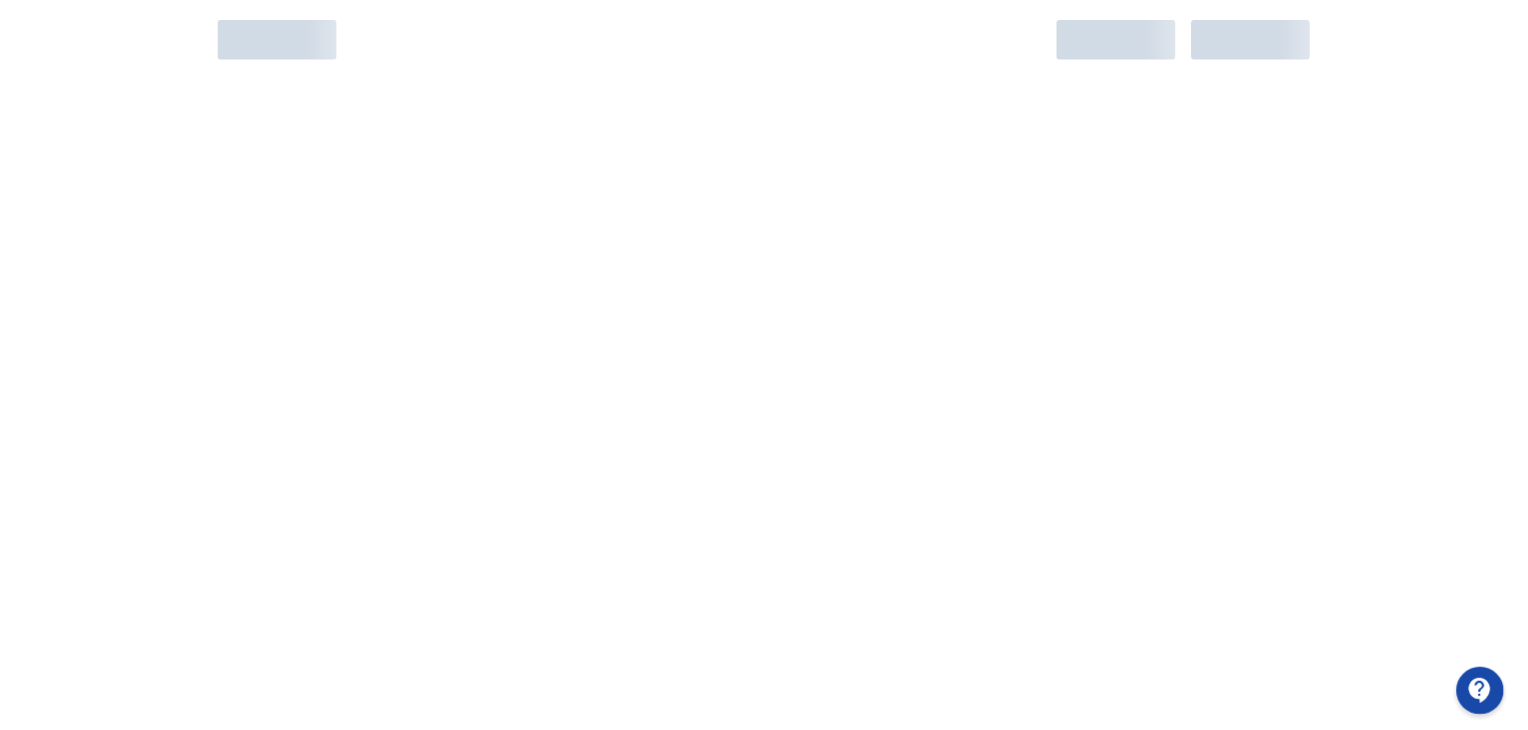 scroll, scrollTop: 0, scrollLeft: 0, axis: both 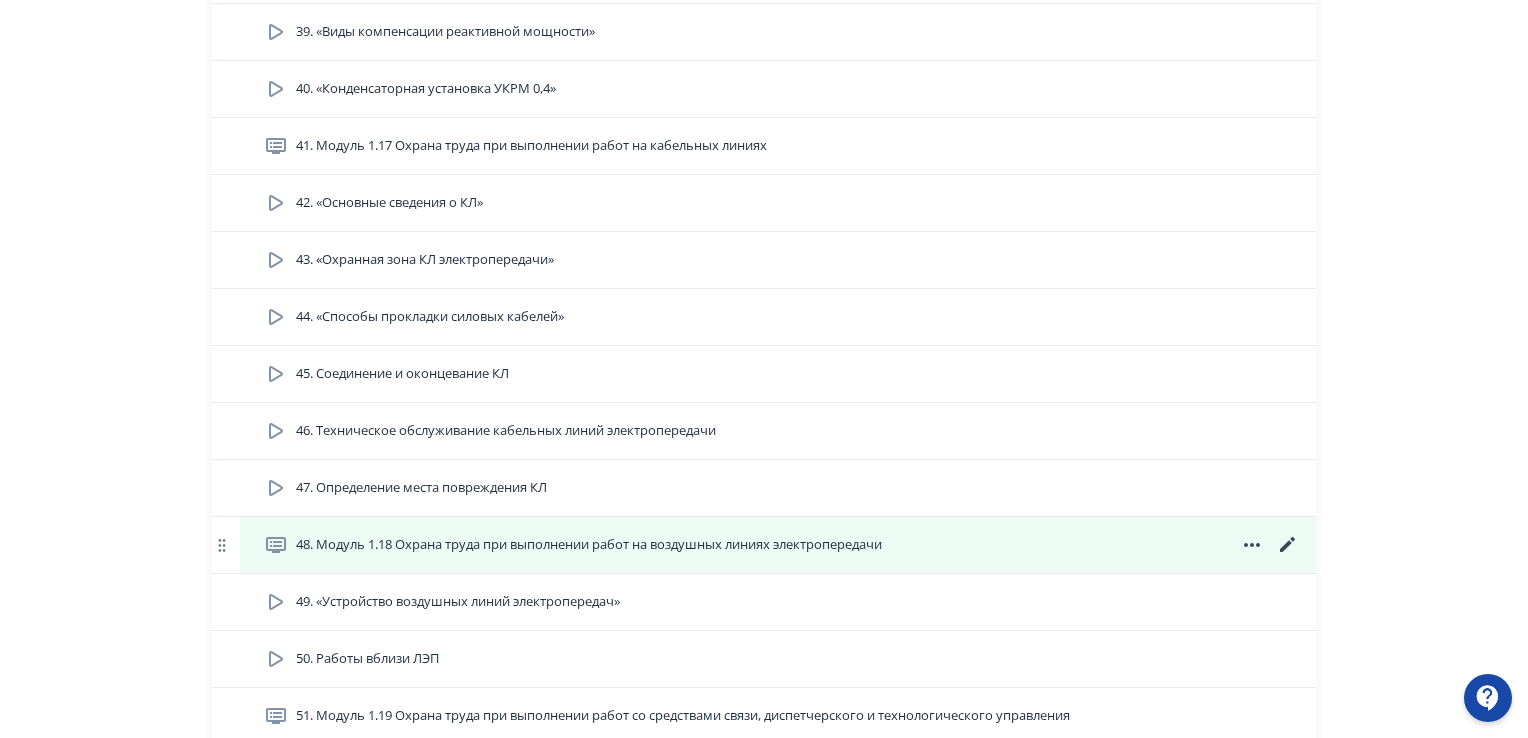 click 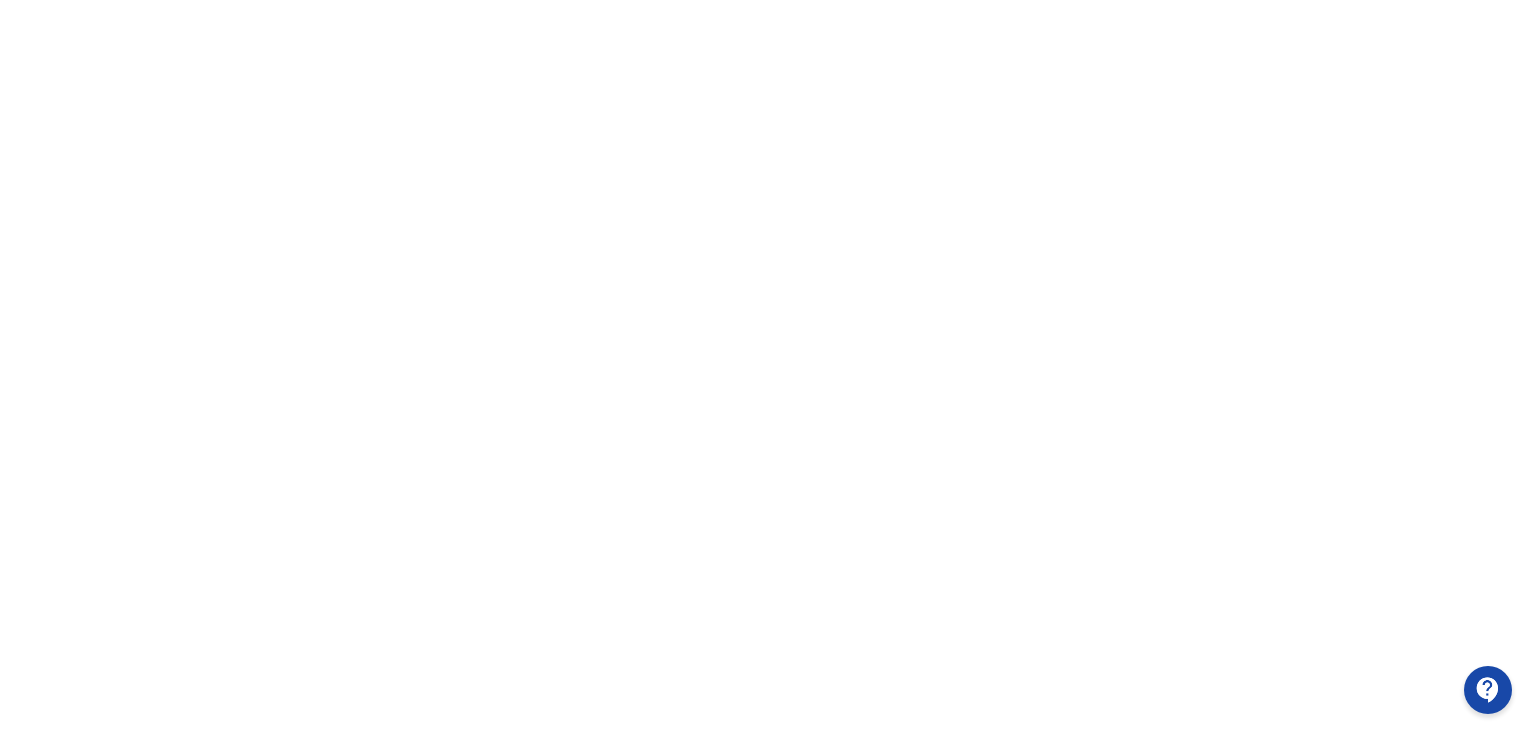 scroll, scrollTop: 422, scrollLeft: 0, axis: vertical 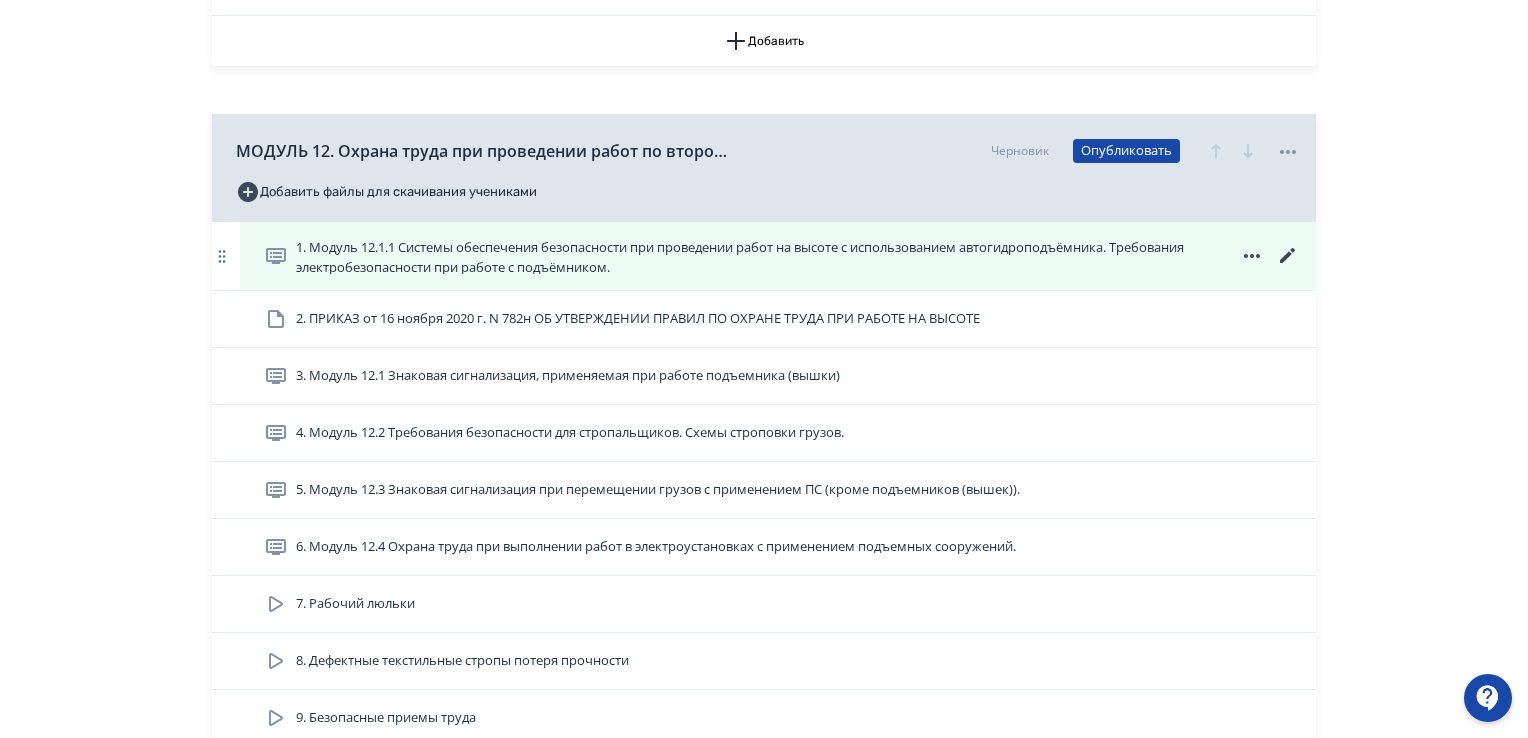 click 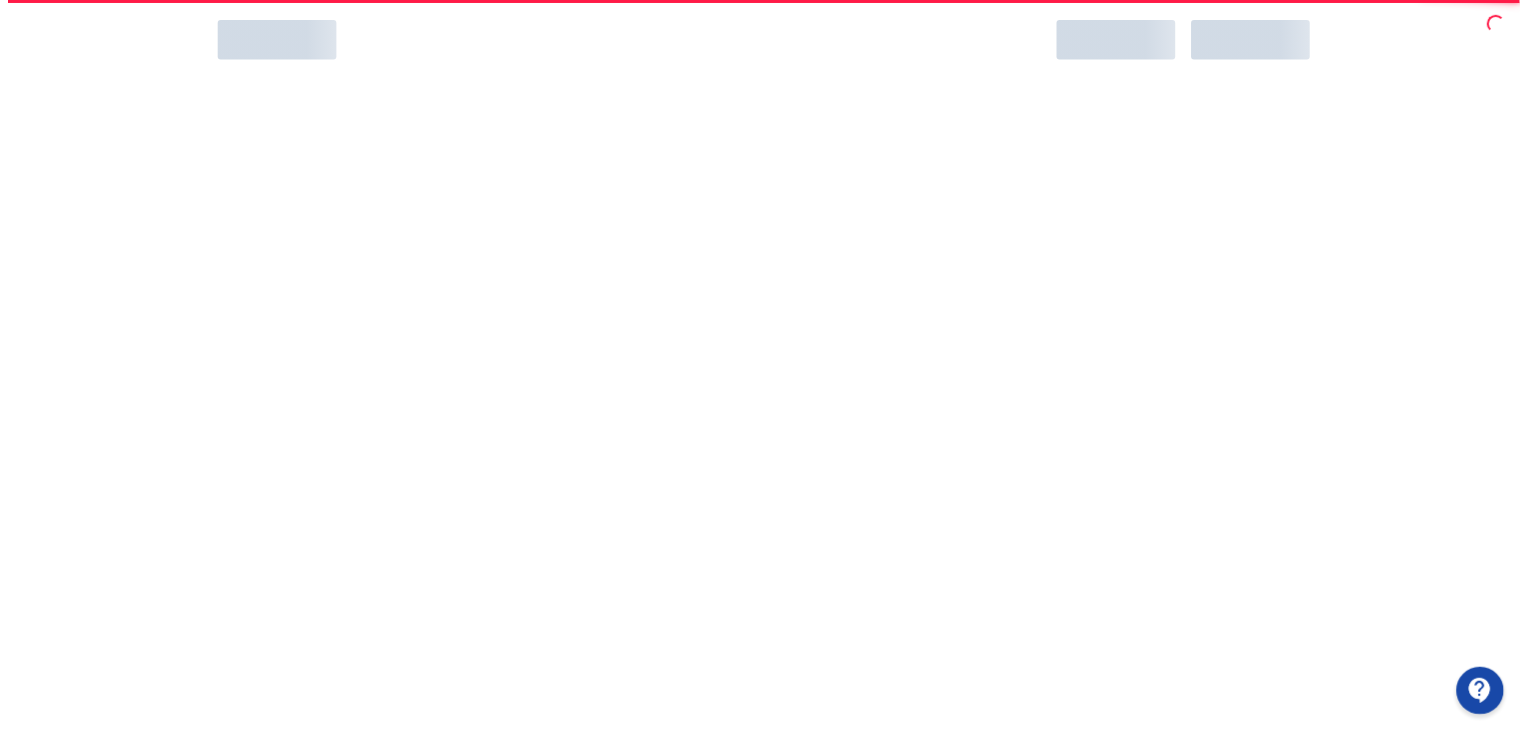 scroll, scrollTop: 0, scrollLeft: 0, axis: both 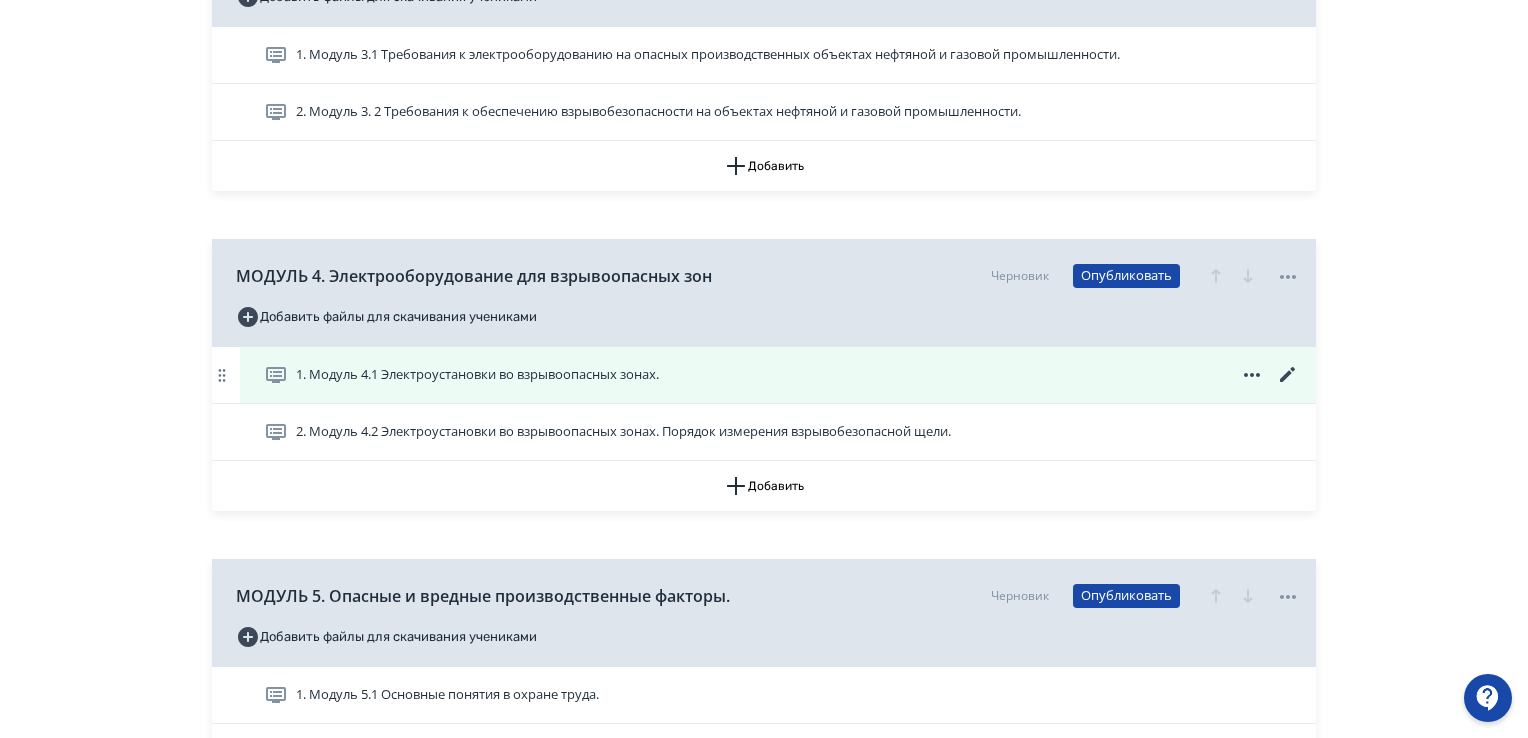 click 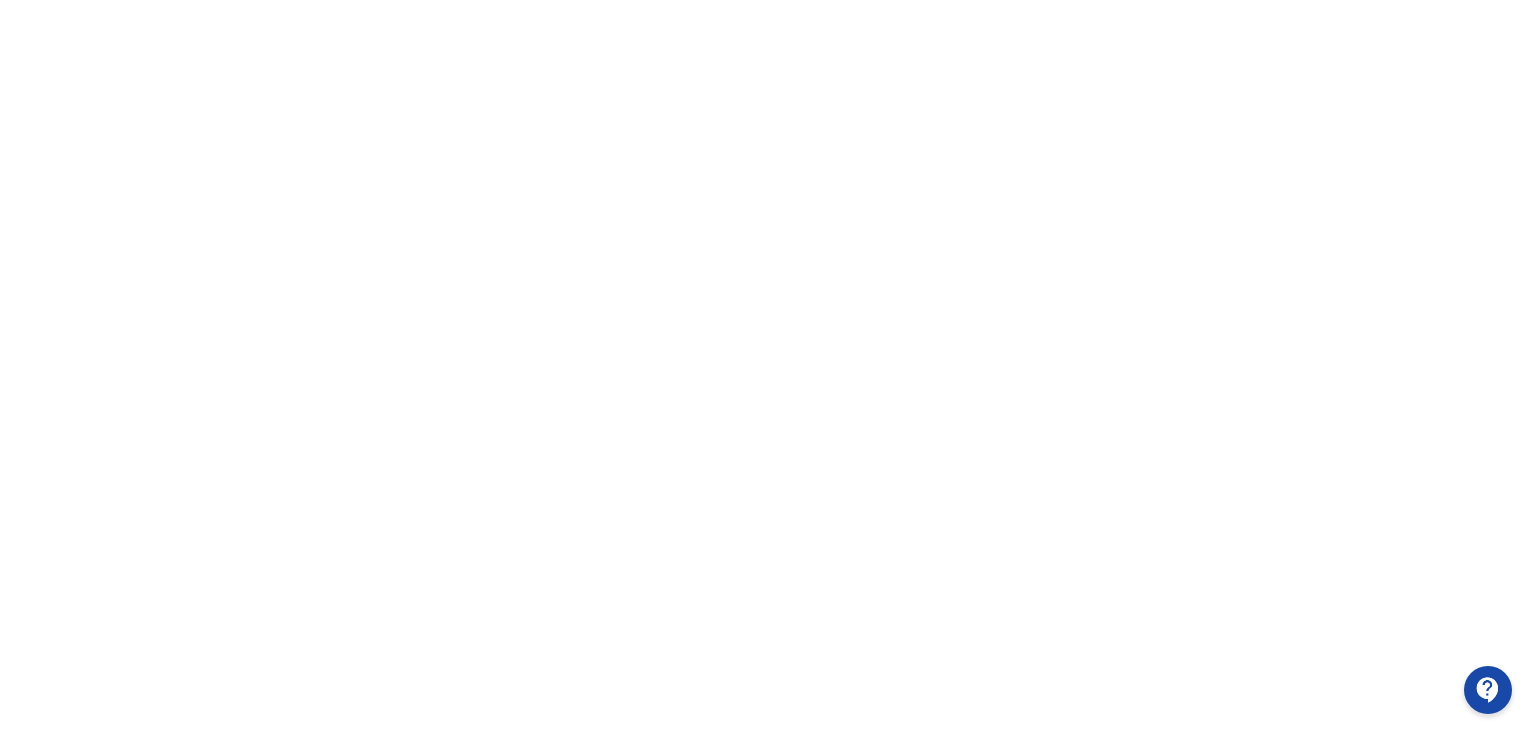 scroll, scrollTop: 422, scrollLeft: 0, axis: vertical 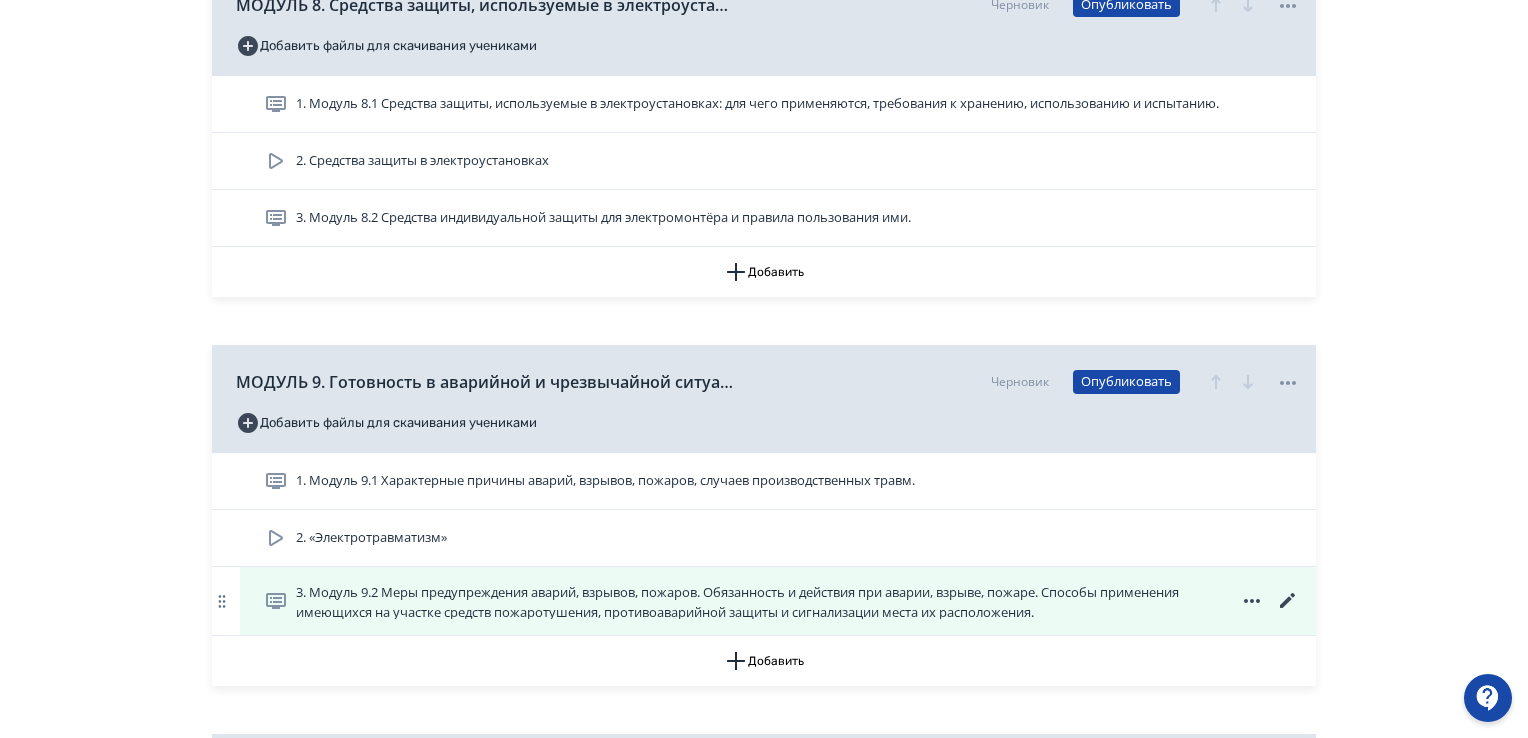 click 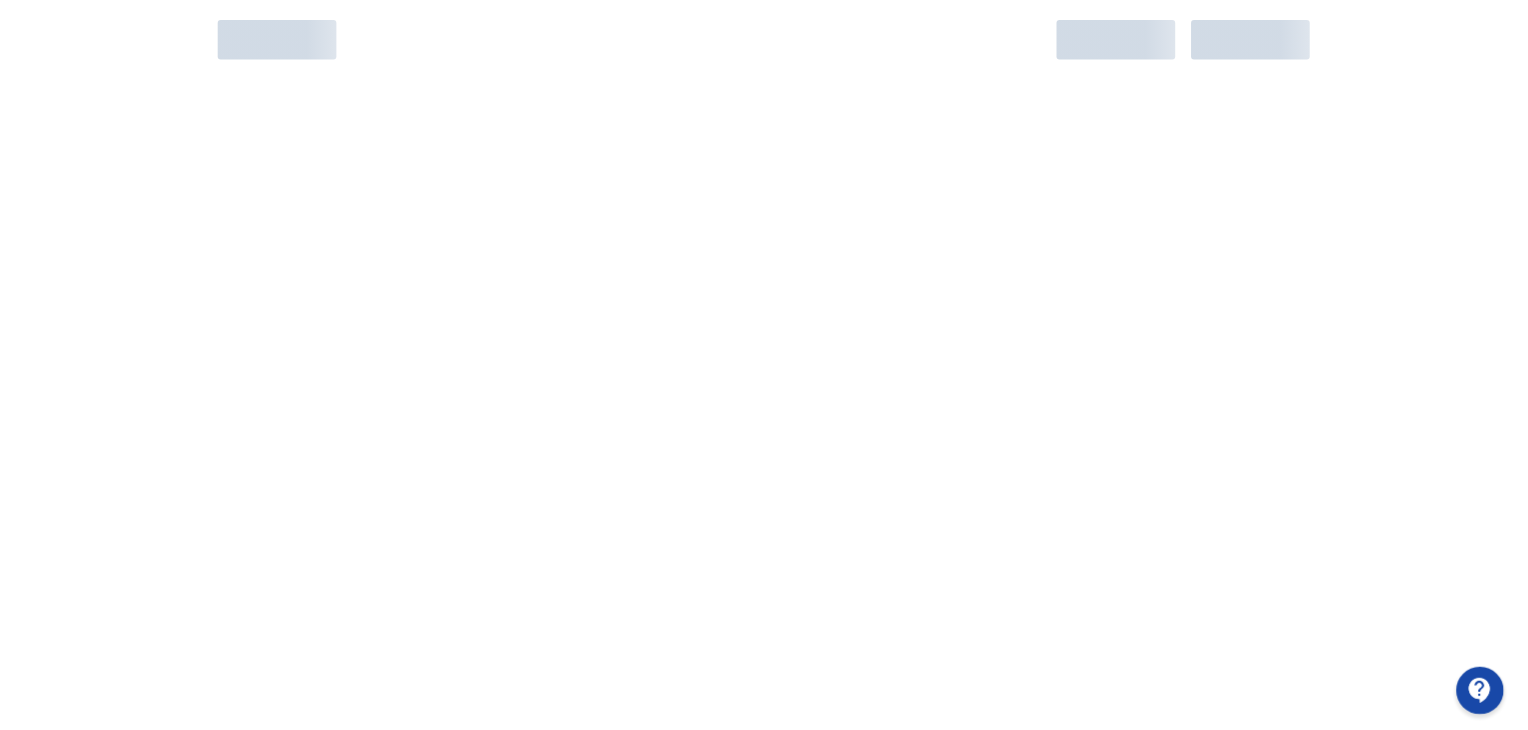 scroll, scrollTop: 0, scrollLeft: 0, axis: both 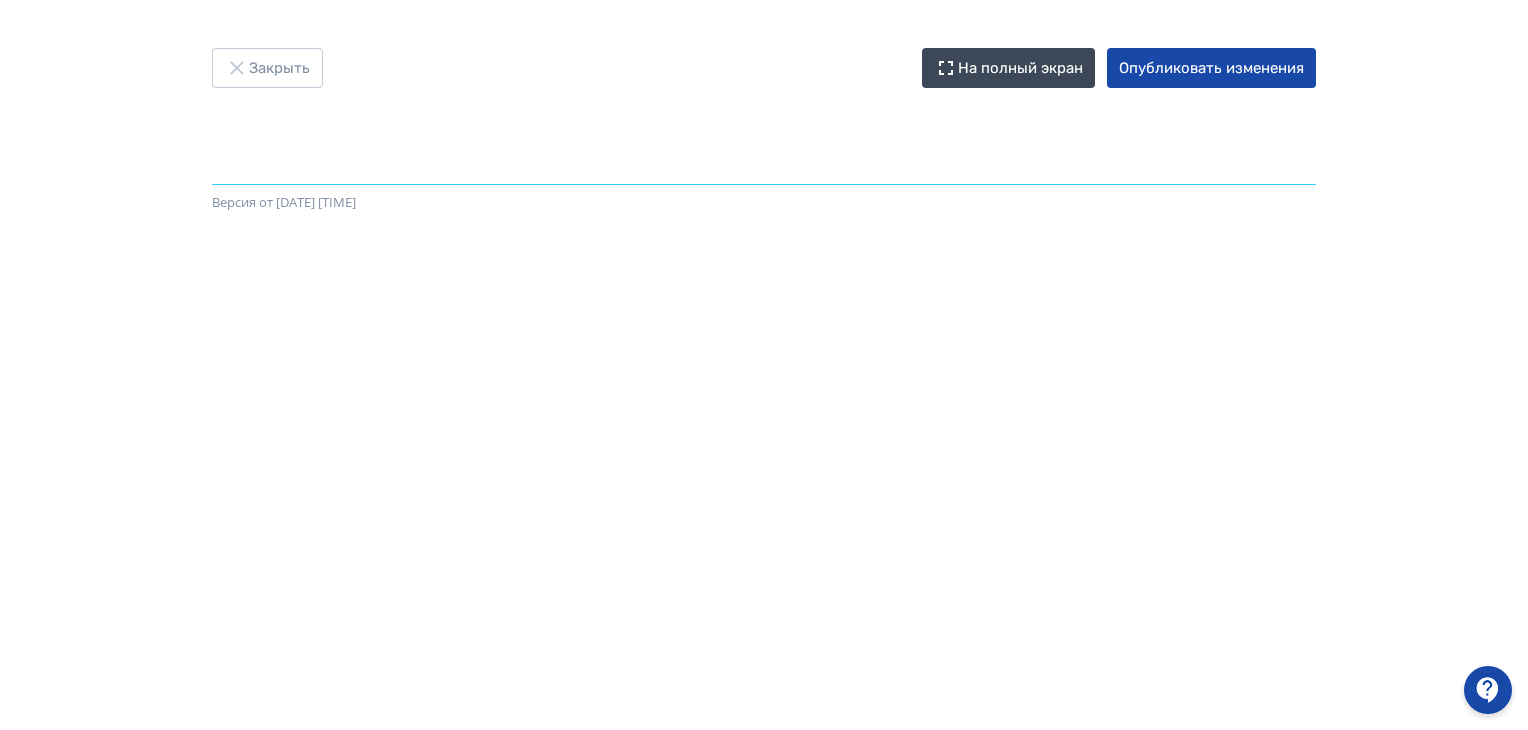 drag, startPoint x: 402, startPoint y: 151, endPoint x: 1535, endPoint y: 173, distance: 1133.2136 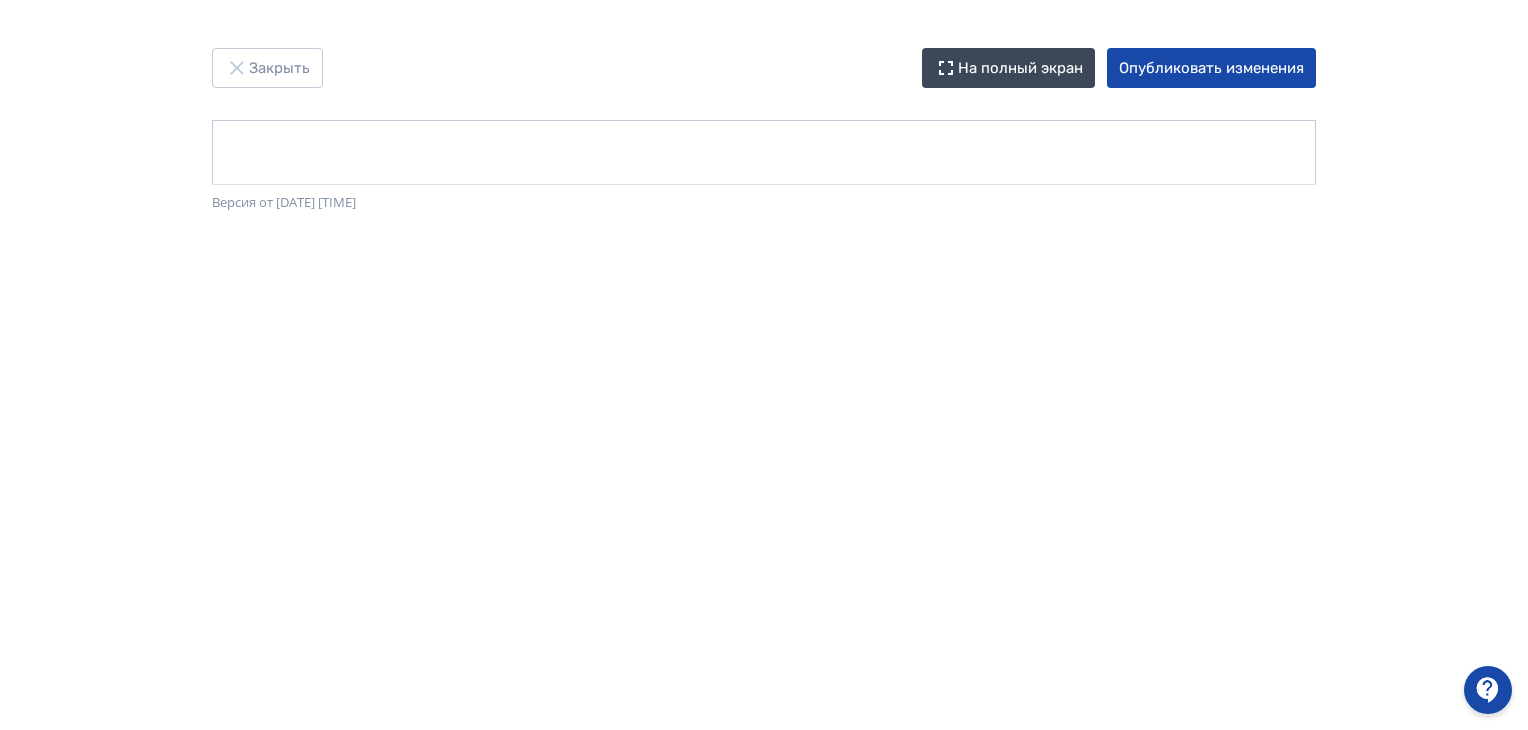 scroll, scrollTop: 0, scrollLeft: 0, axis: both 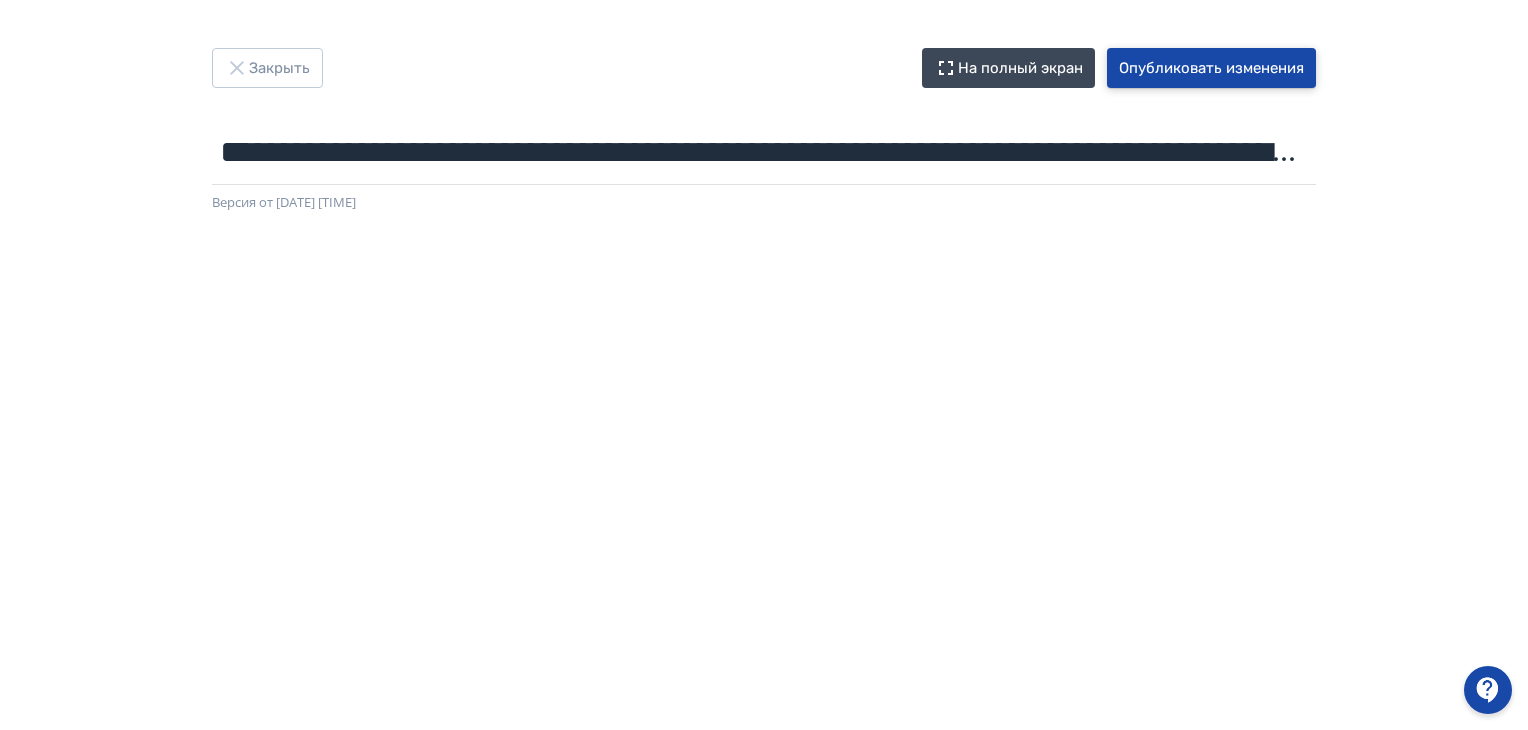 click on "Опубликовать изменения" at bounding box center [1211, 68] 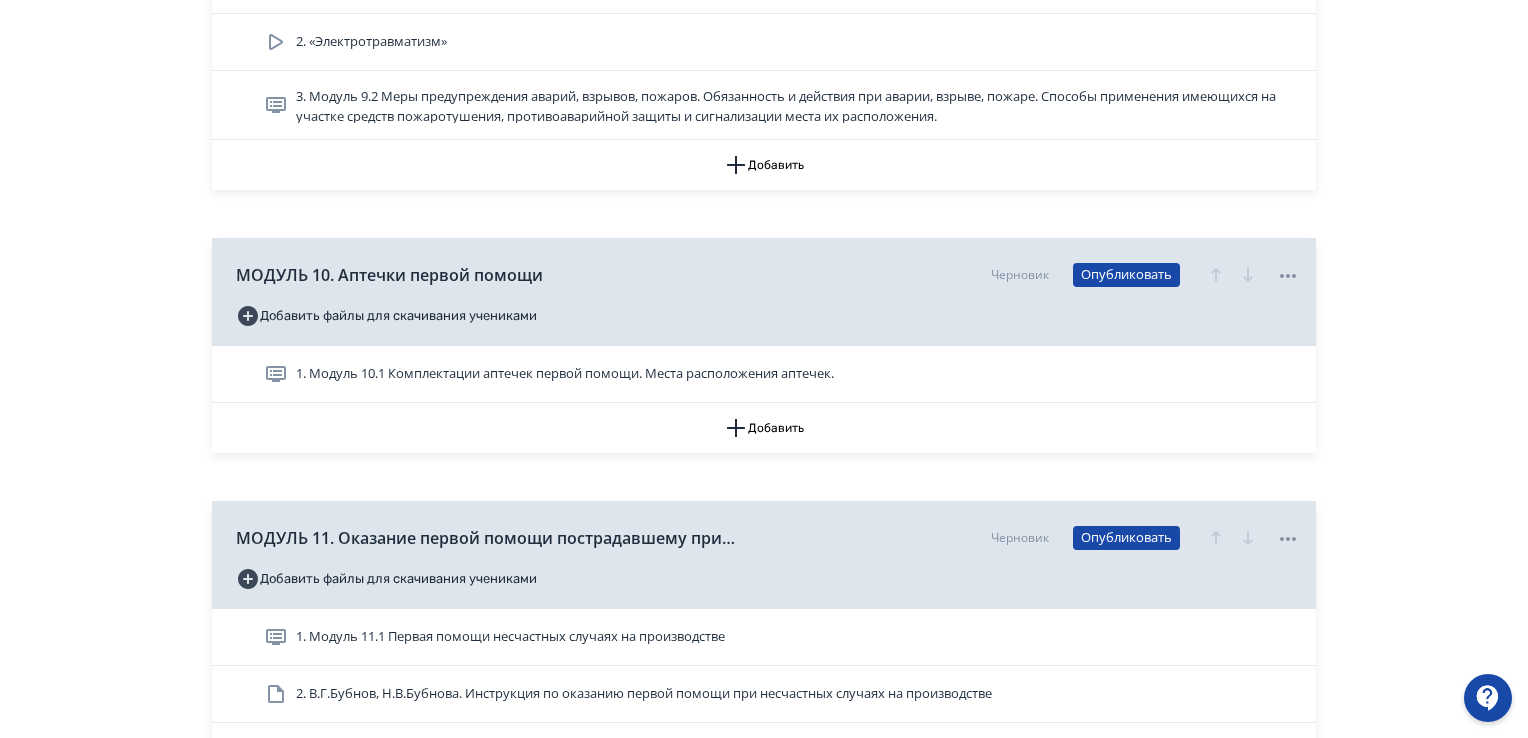 scroll, scrollTop: 7200, scrollLeft: 0, axis: vertical 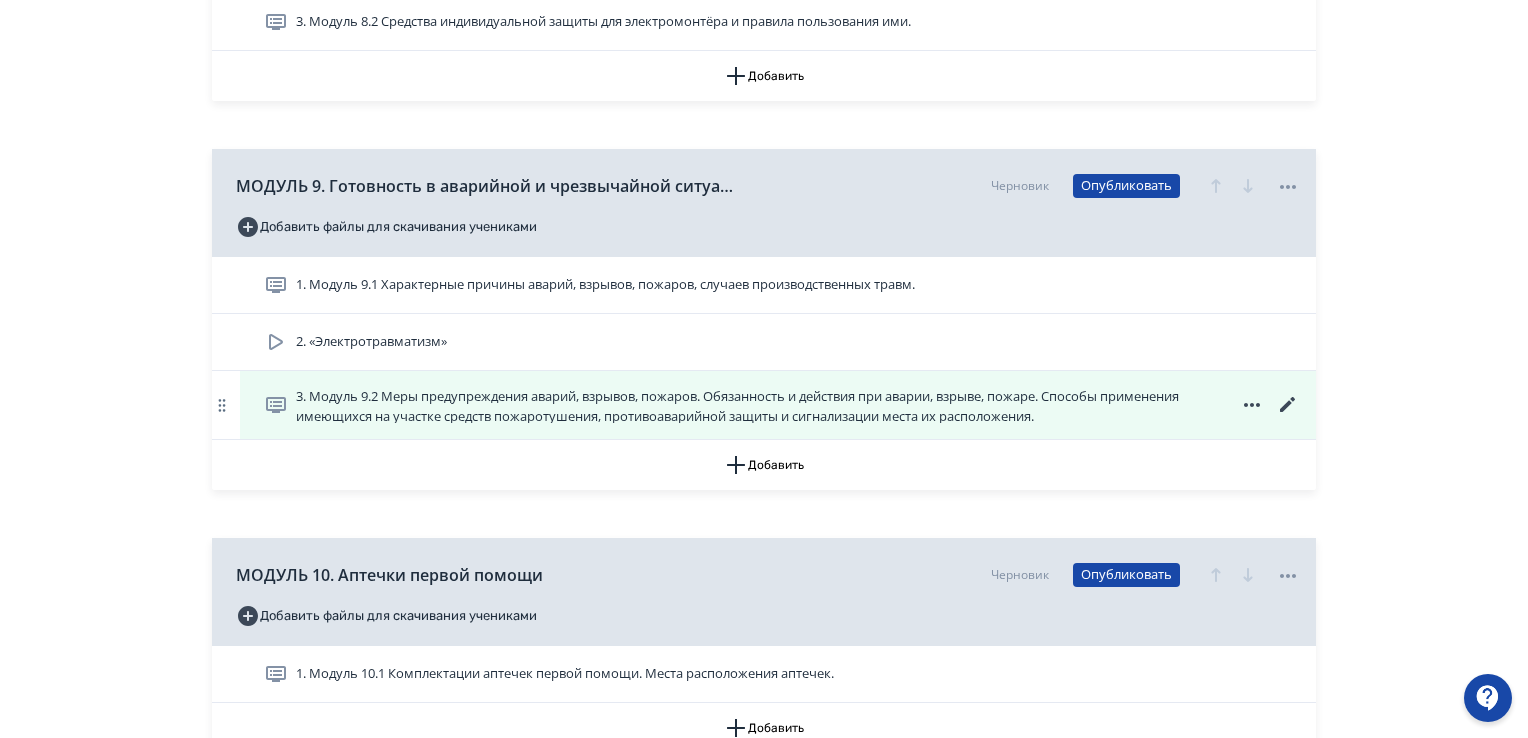 click 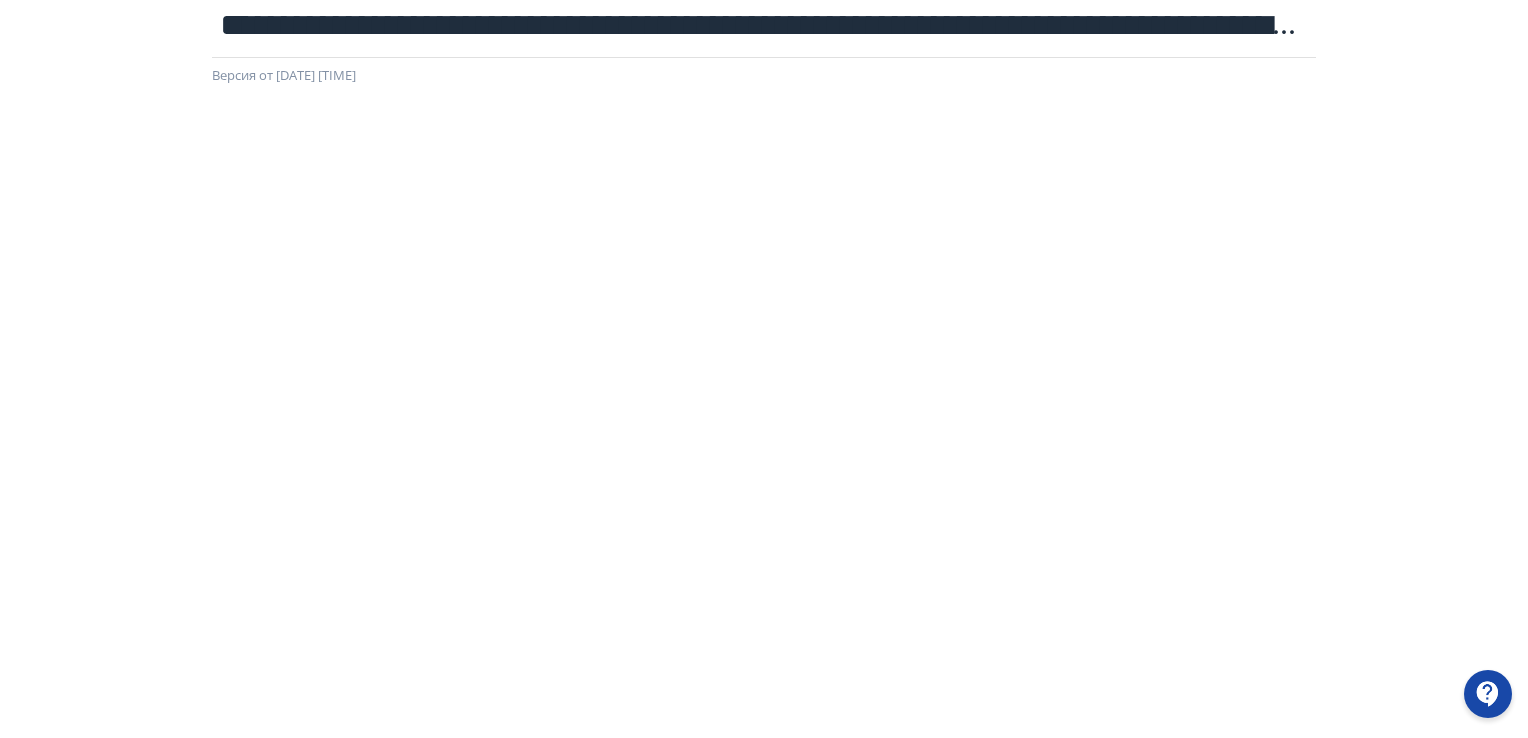scroll, scrollTop: 0, scrollLeft: 0, axis: both 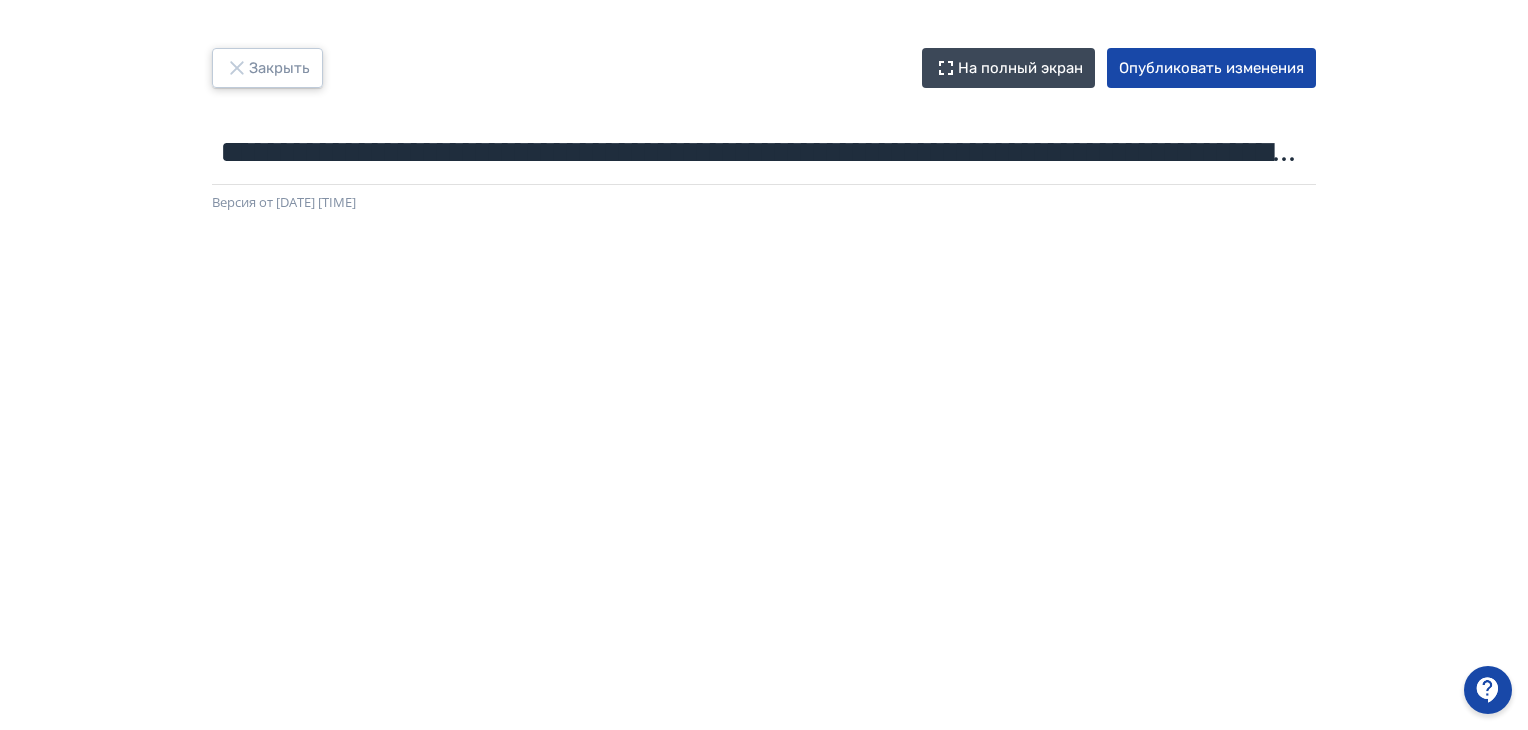 click on "Закрыть" at bounding box center [267, 68] 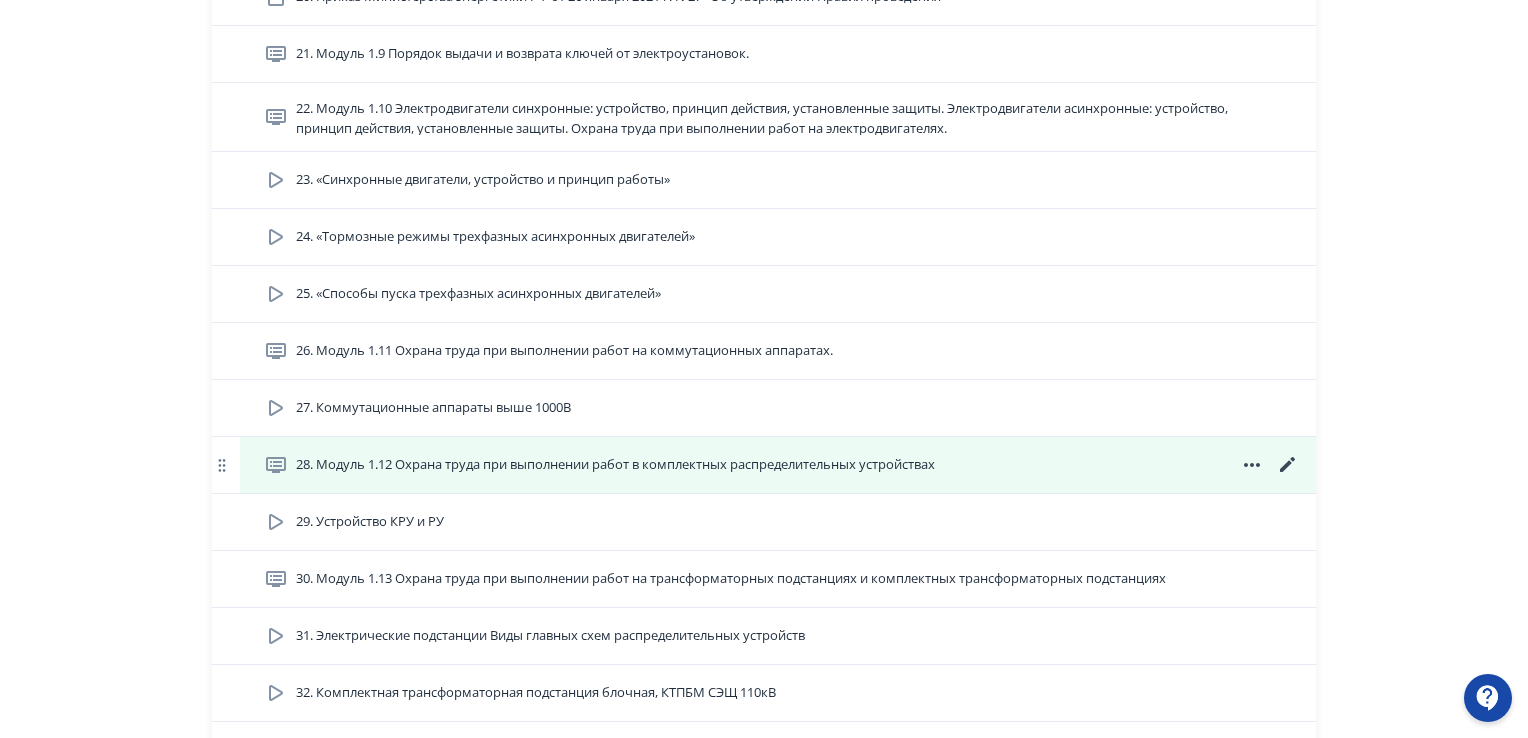 scroll, scrollTop: 1700, scrollLeft: 0, axis: vertical 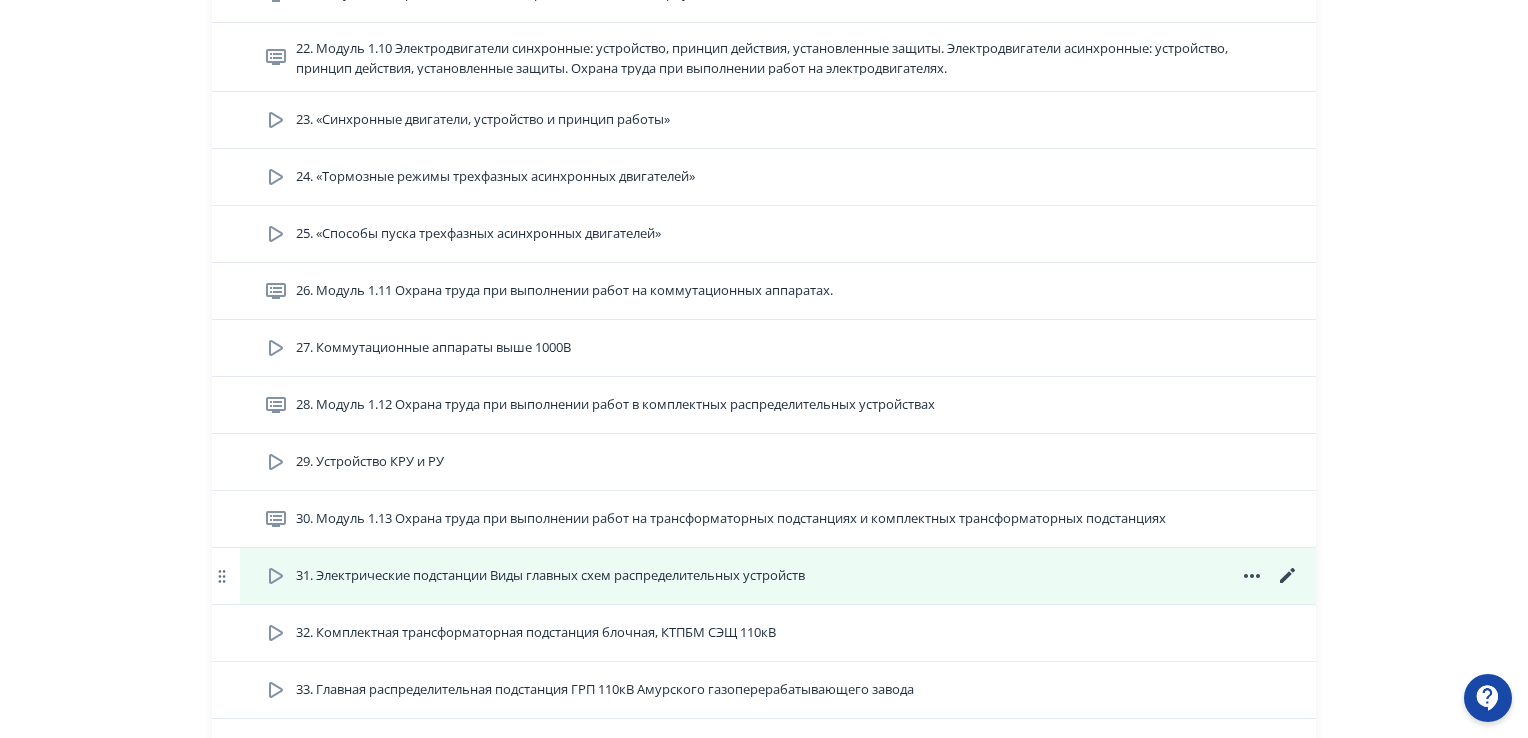 click 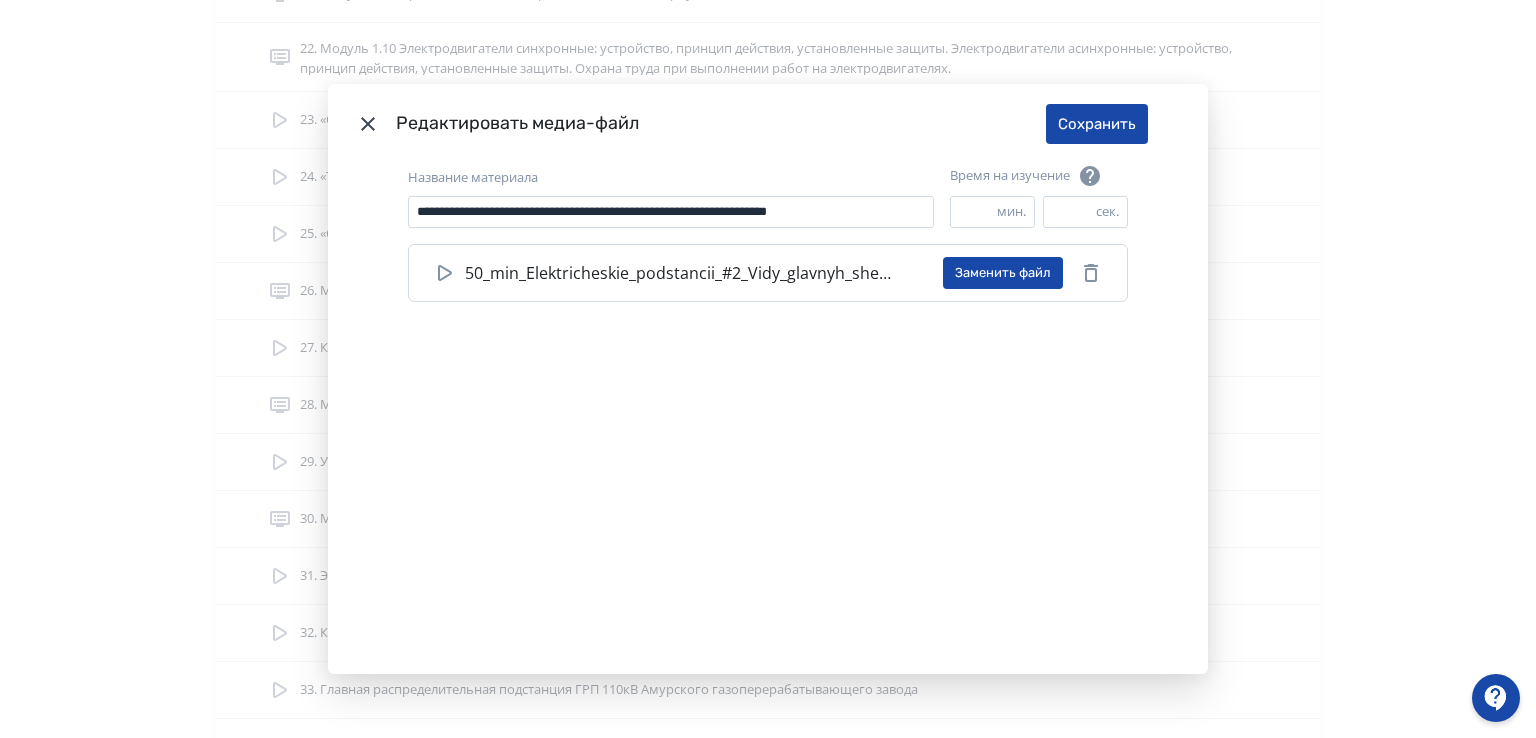 click on "**********" at bounding box center [768, 369] 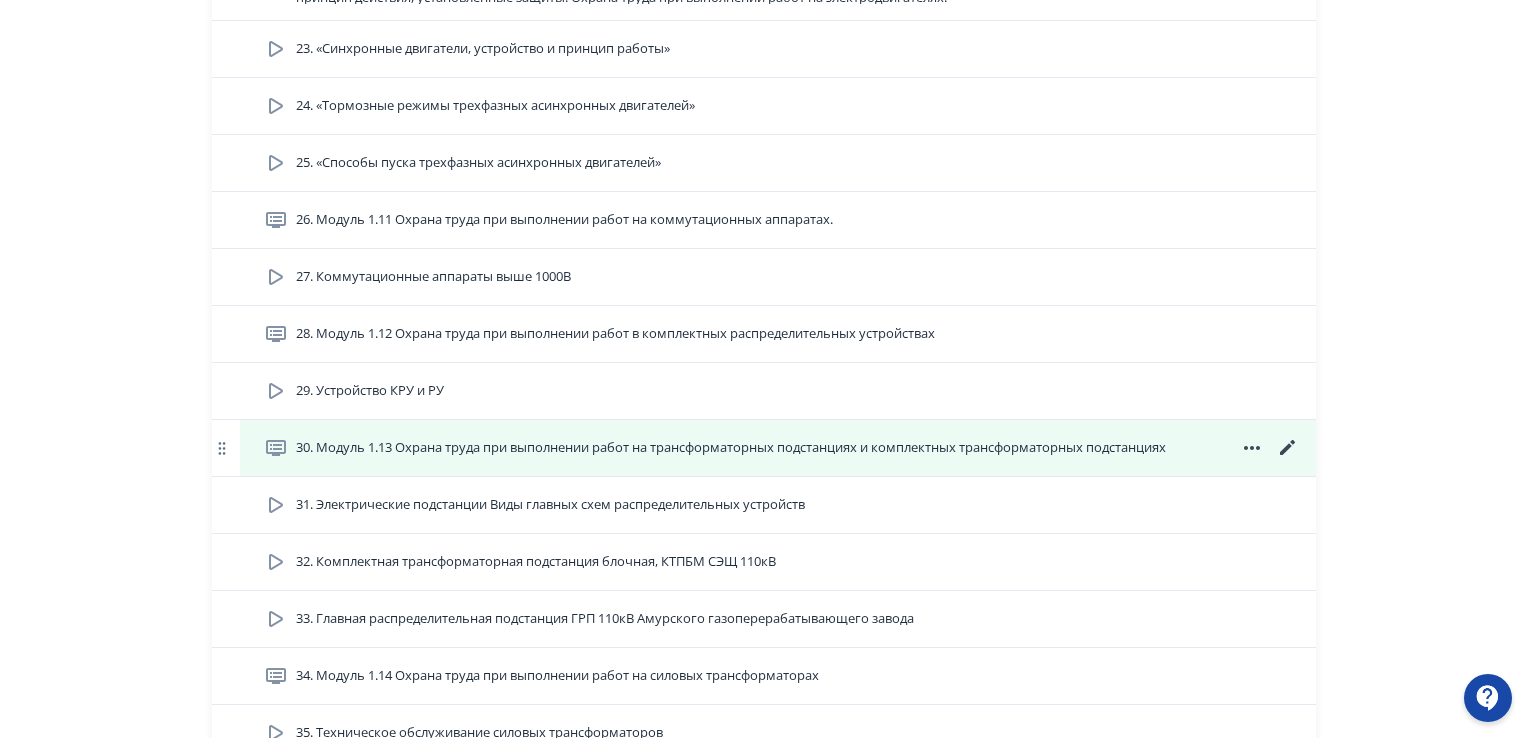 scroll, scrollTop: 1800, scrollLeft: 0, axis: vertical 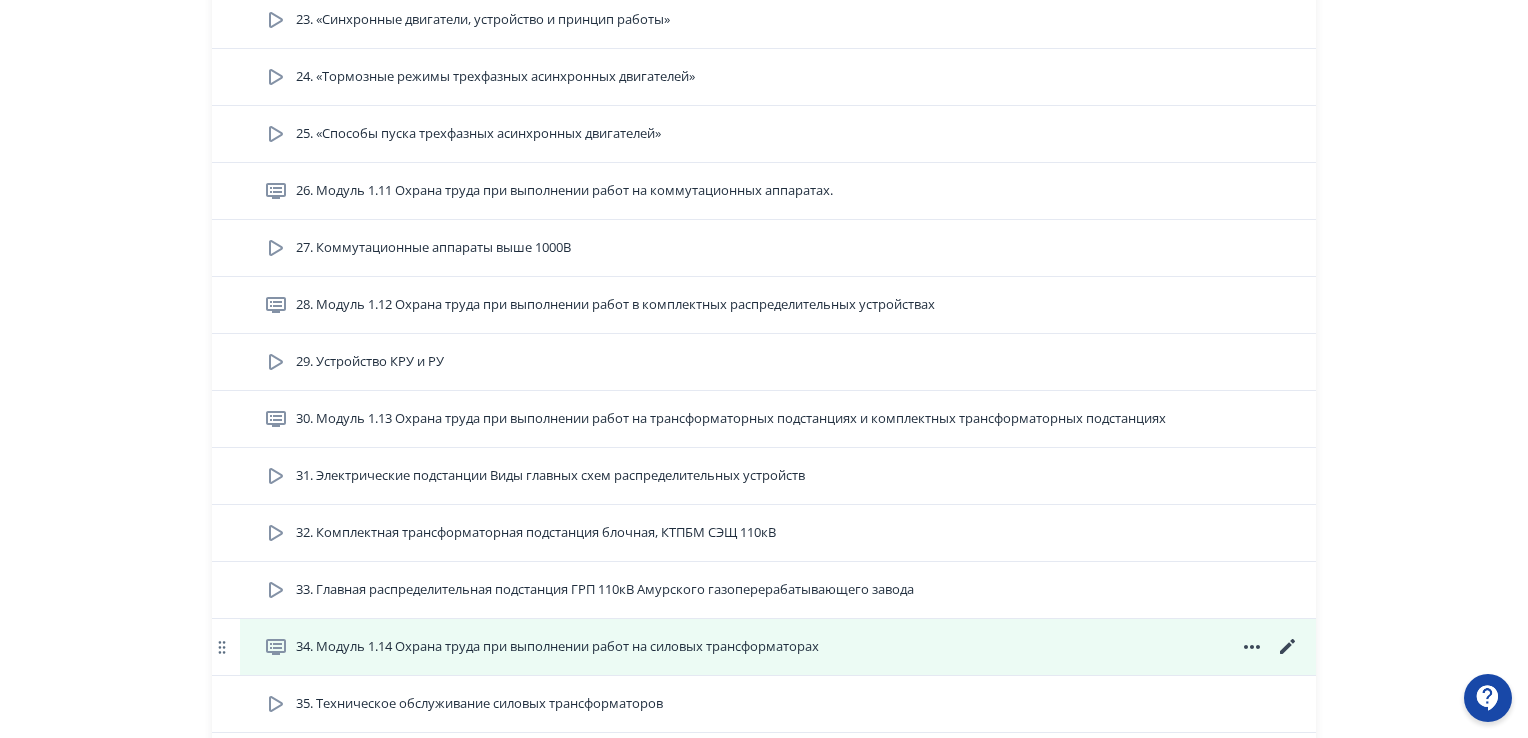 click 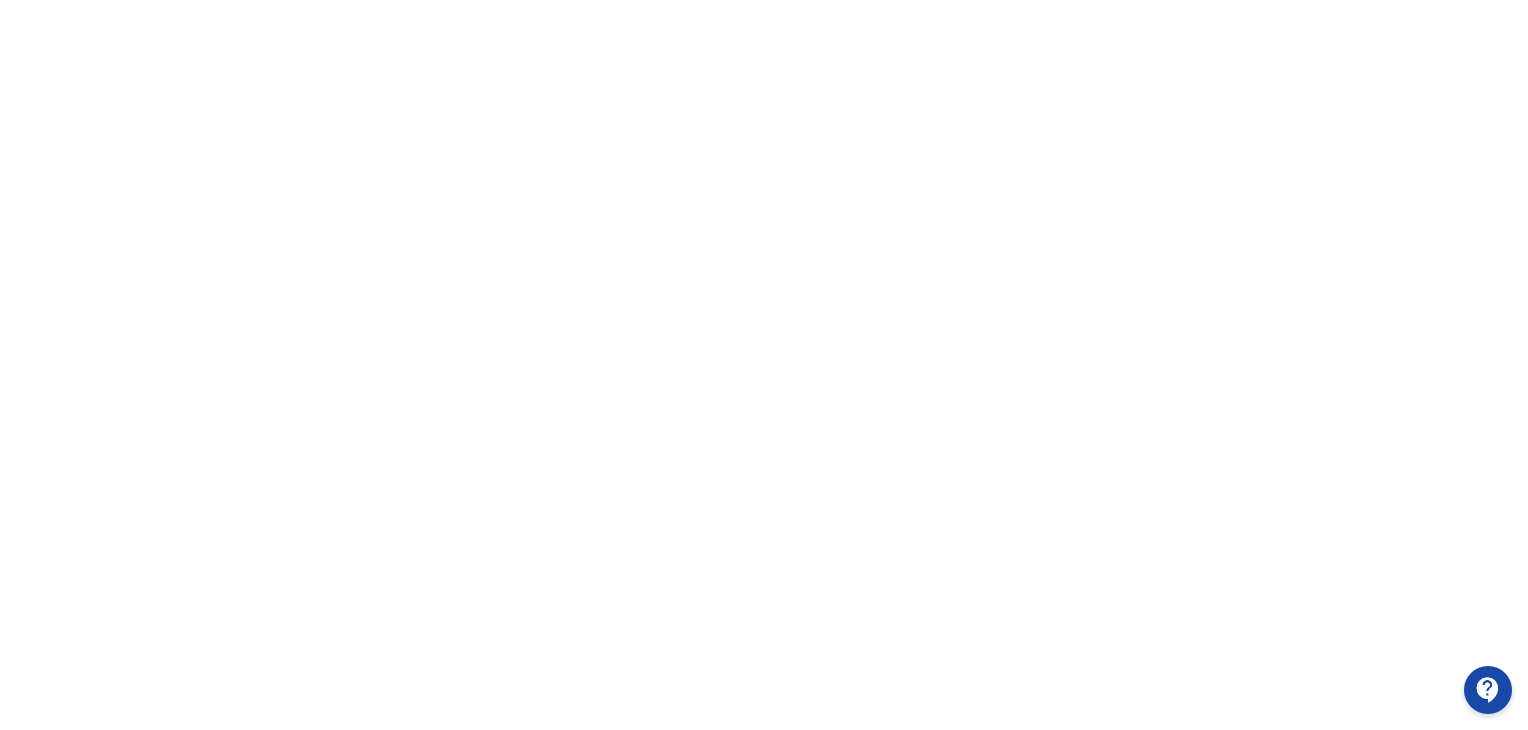 scroll, scrollTop: 422, scrollLeft: 0, axis: vertical 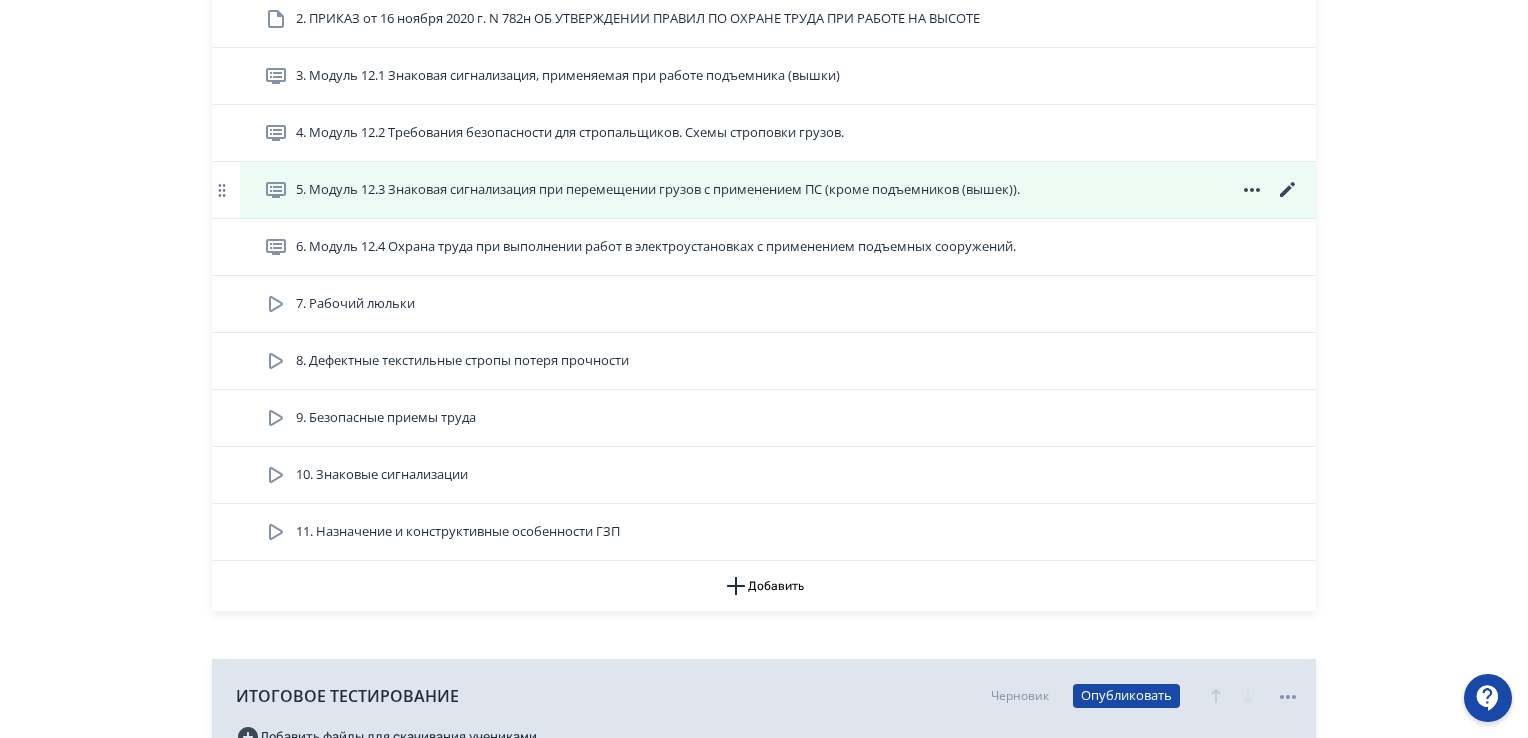 click 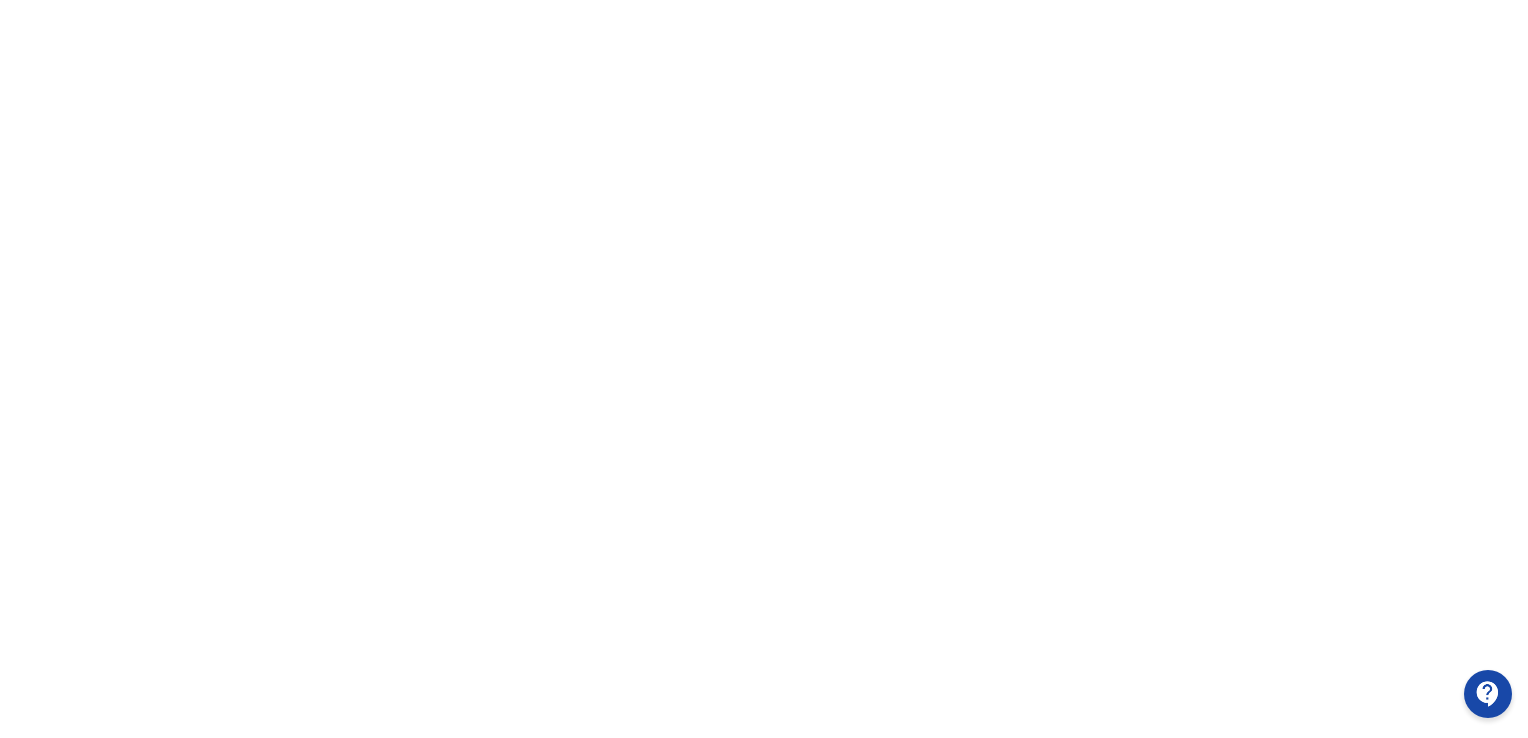 scroll, scrollTop: 0, scrollLeft: 0, axis: both 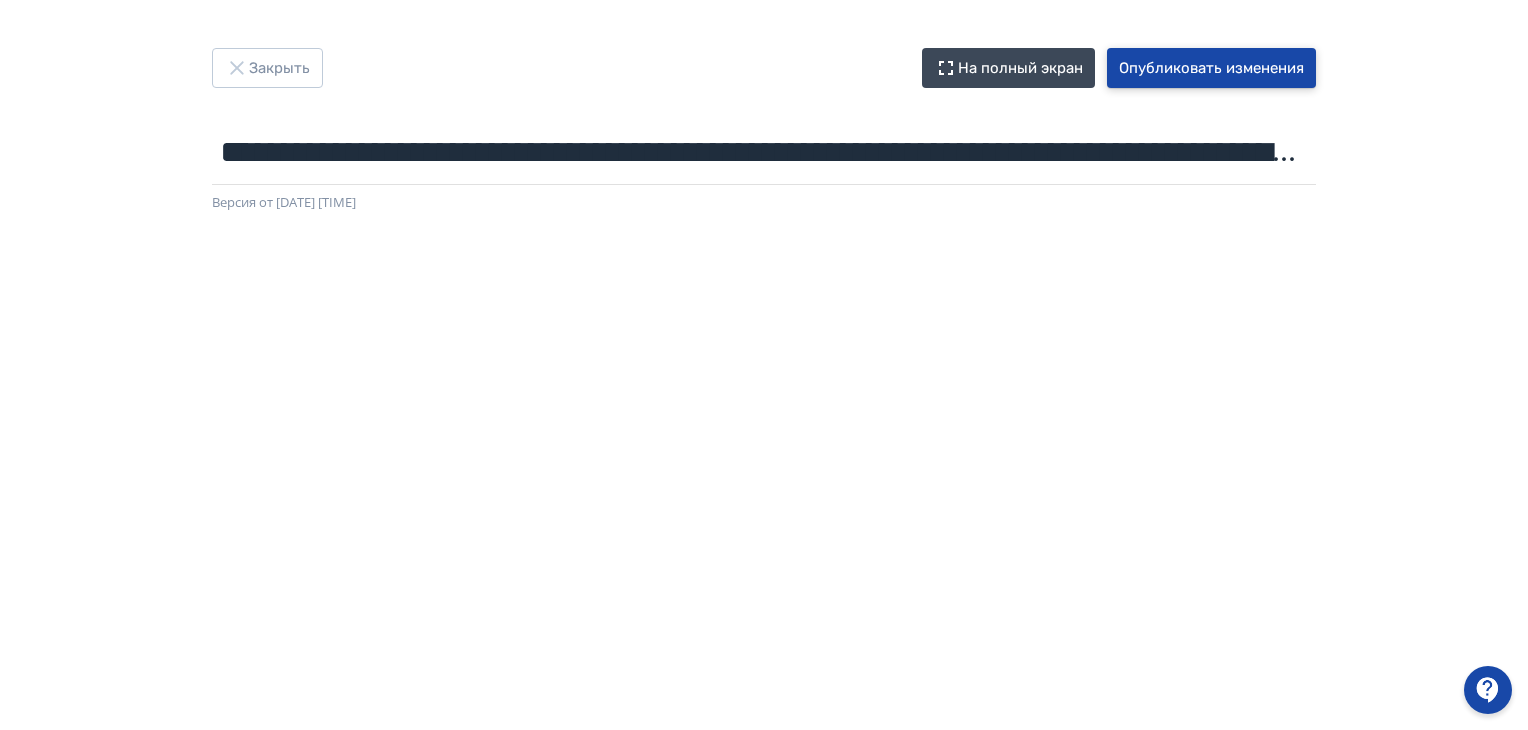 click on "Опубликовать изменения" at bounding box center (1211, 68) 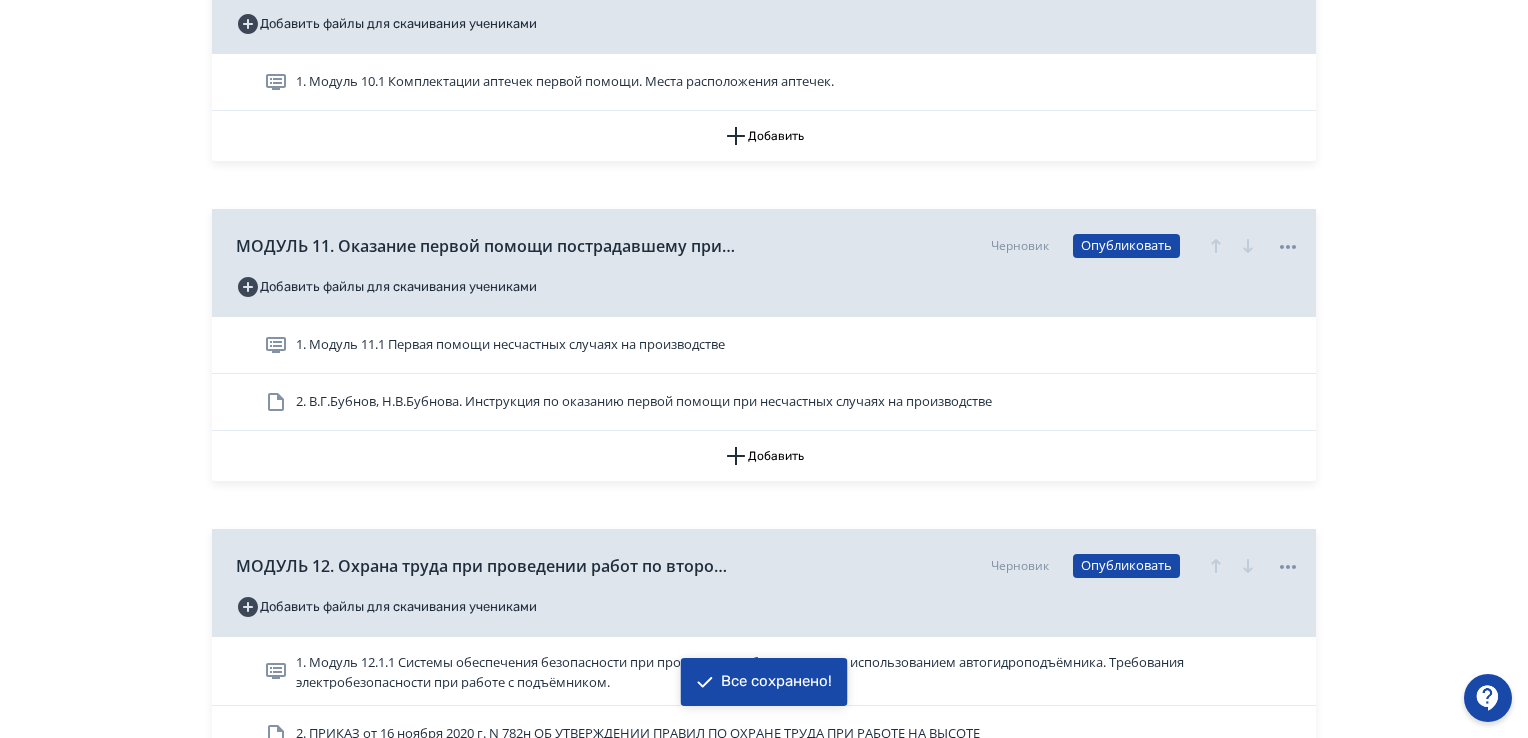 scroll, scrollTop: 8807, scrollLeft: 0, axis: vertical 